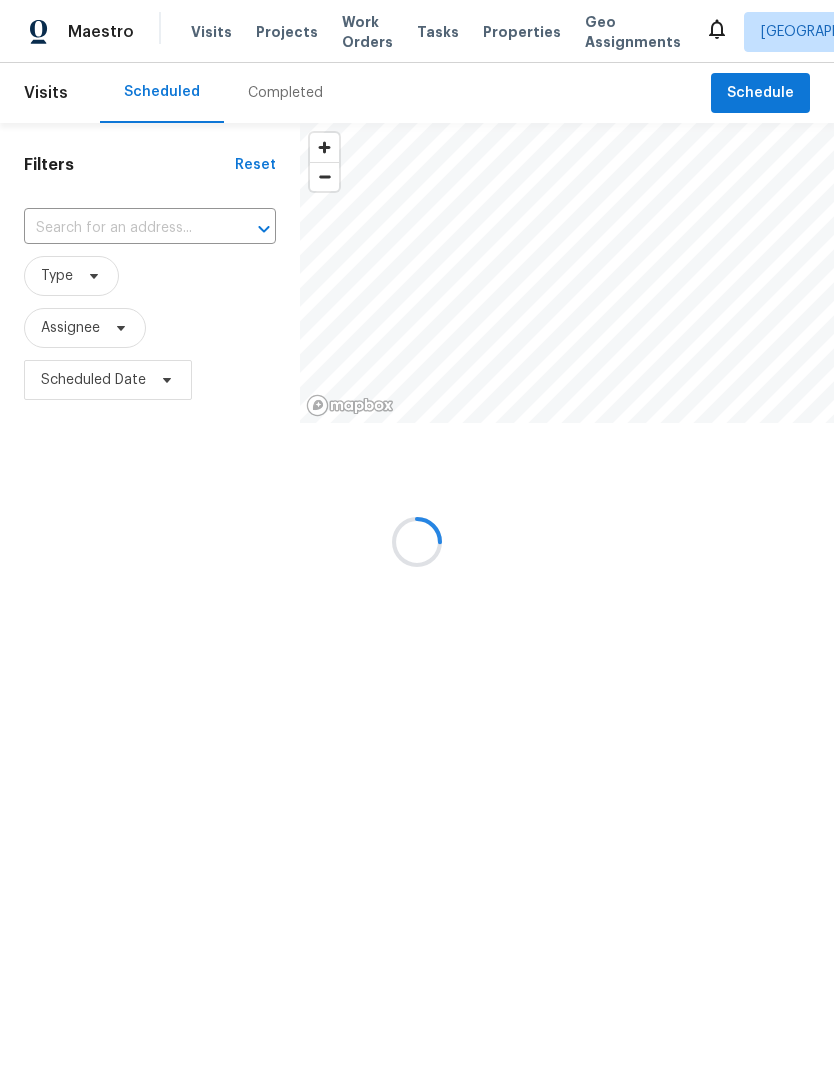 scroll, scrollTop: 0, scrollLeft: 0, axis: both 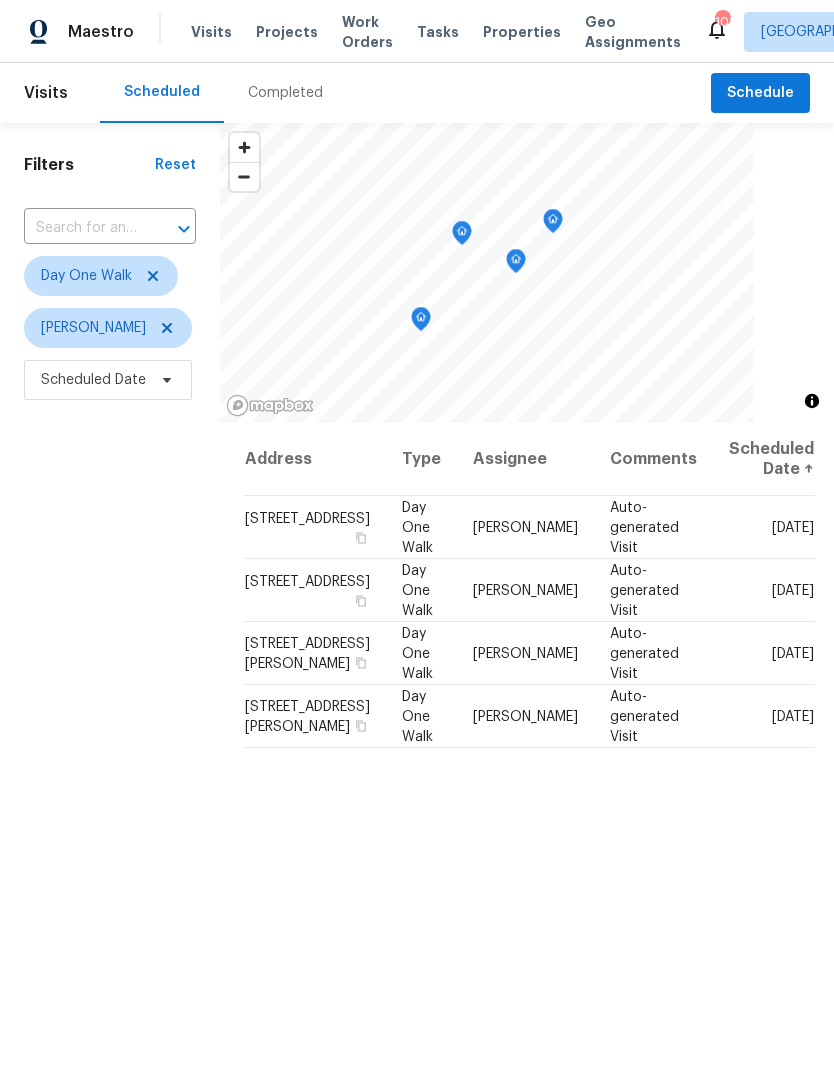 click on "Work Orders" at bounding box center (367, 32) 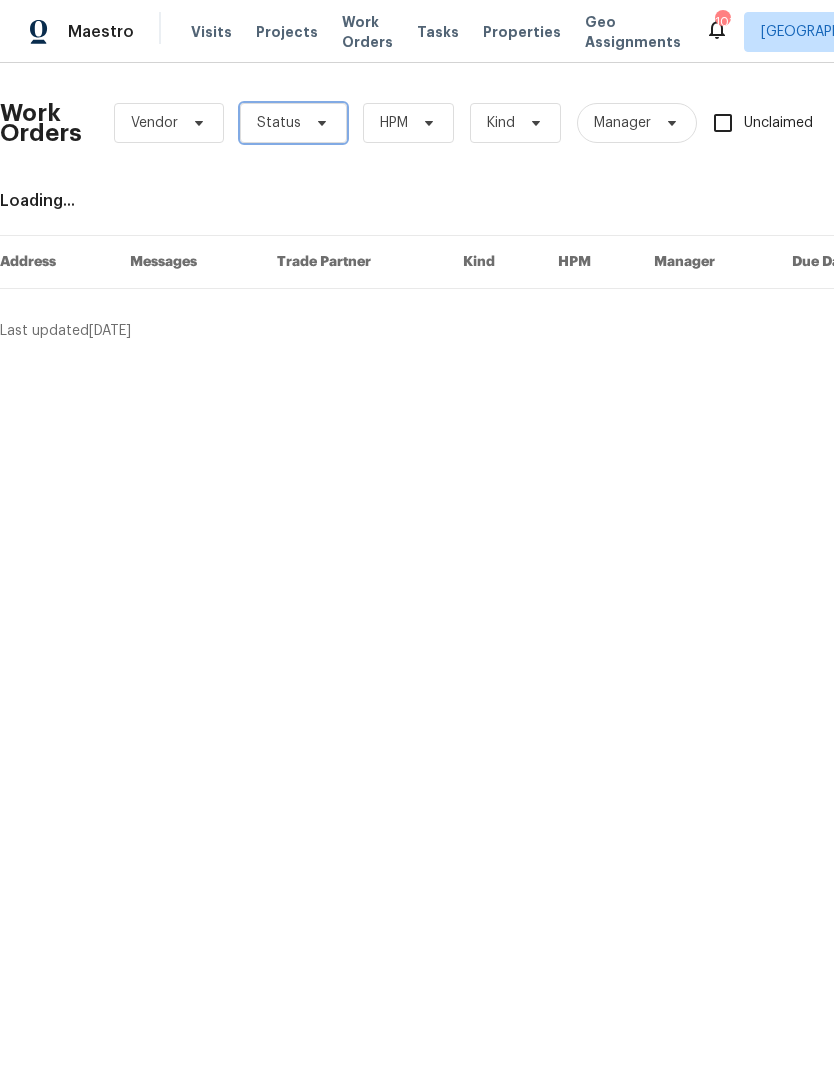 click on "Status" at bounding box center (293, 123) 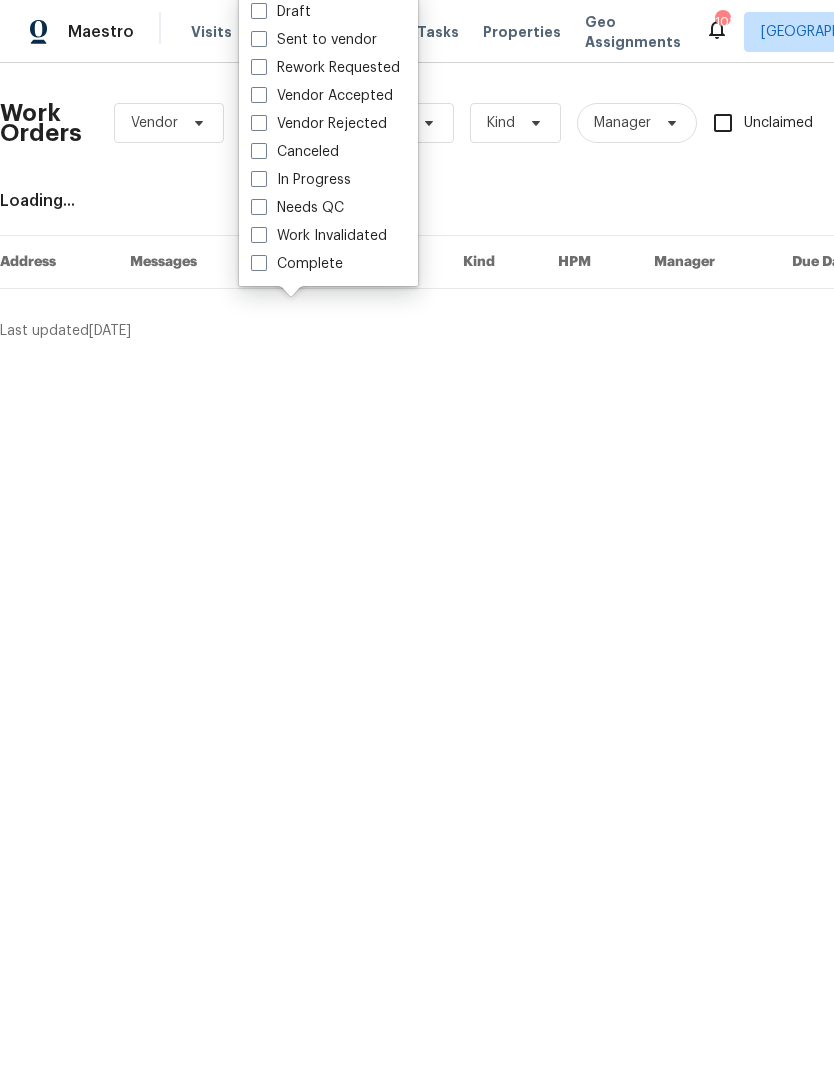 click on "Needs QC" at bounding box center [297, 208] 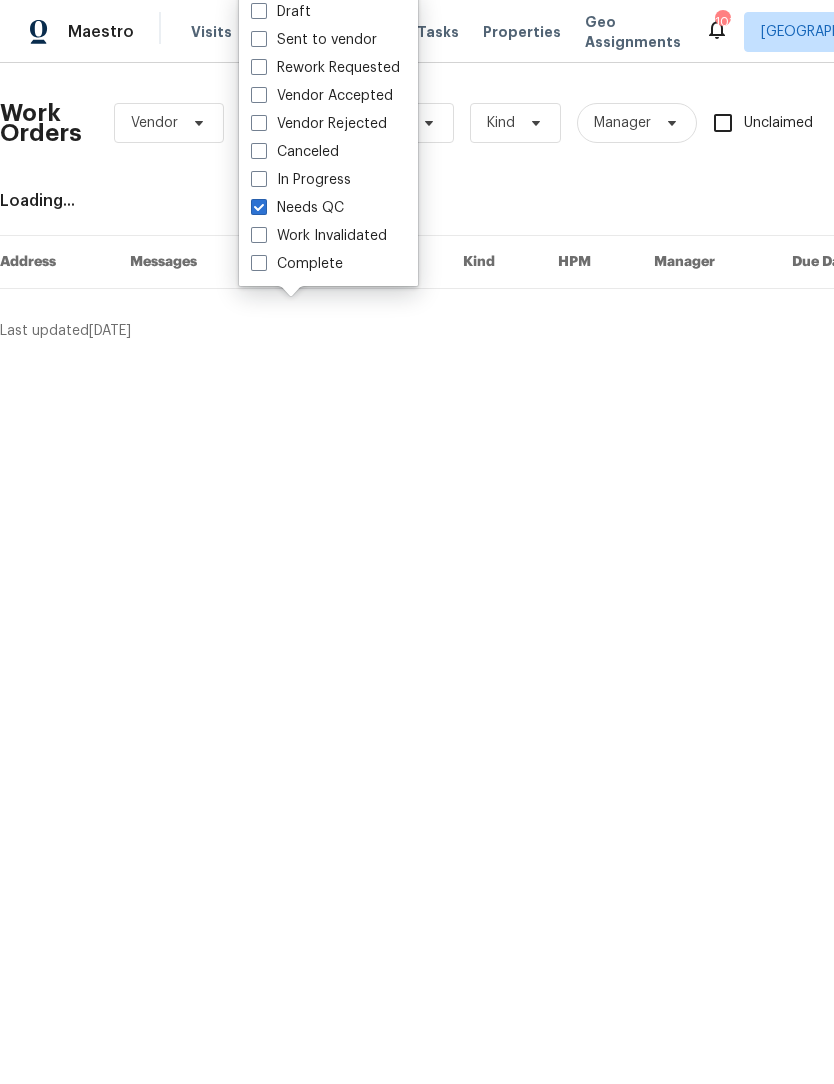 checkbox on "true" 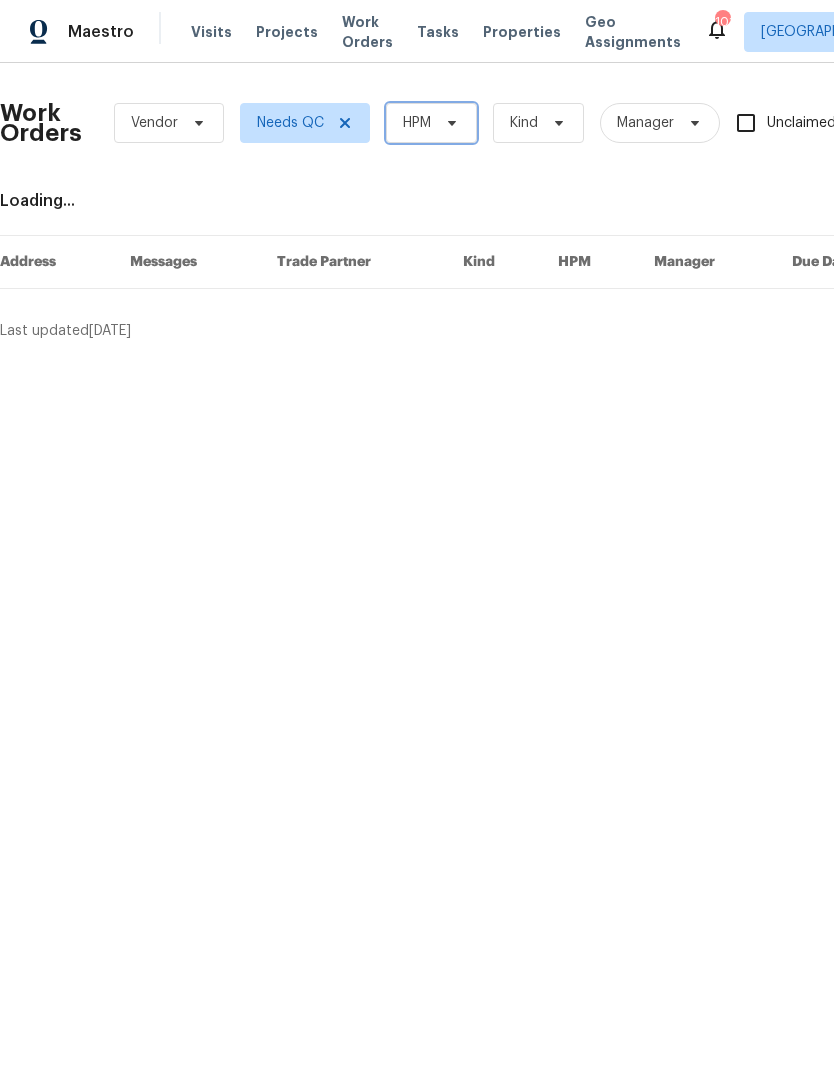 click 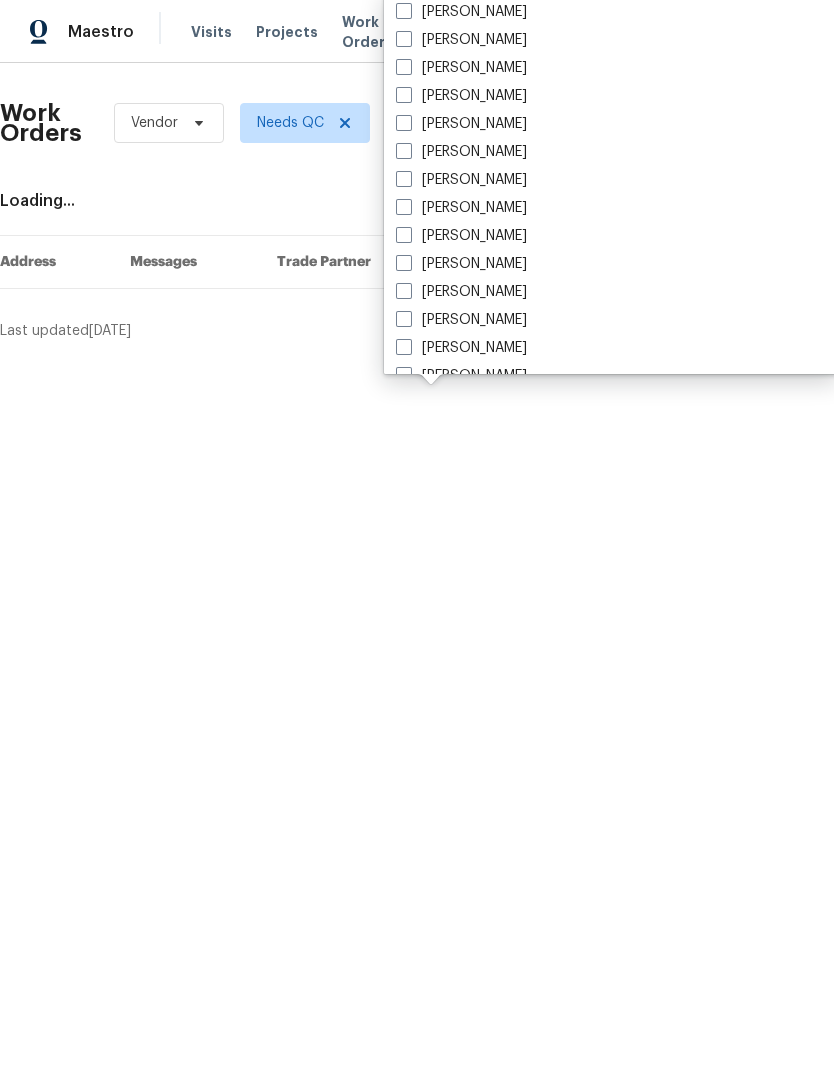 scroll, scrollTop: 1358, scrollLeft: 0, axis: vertical 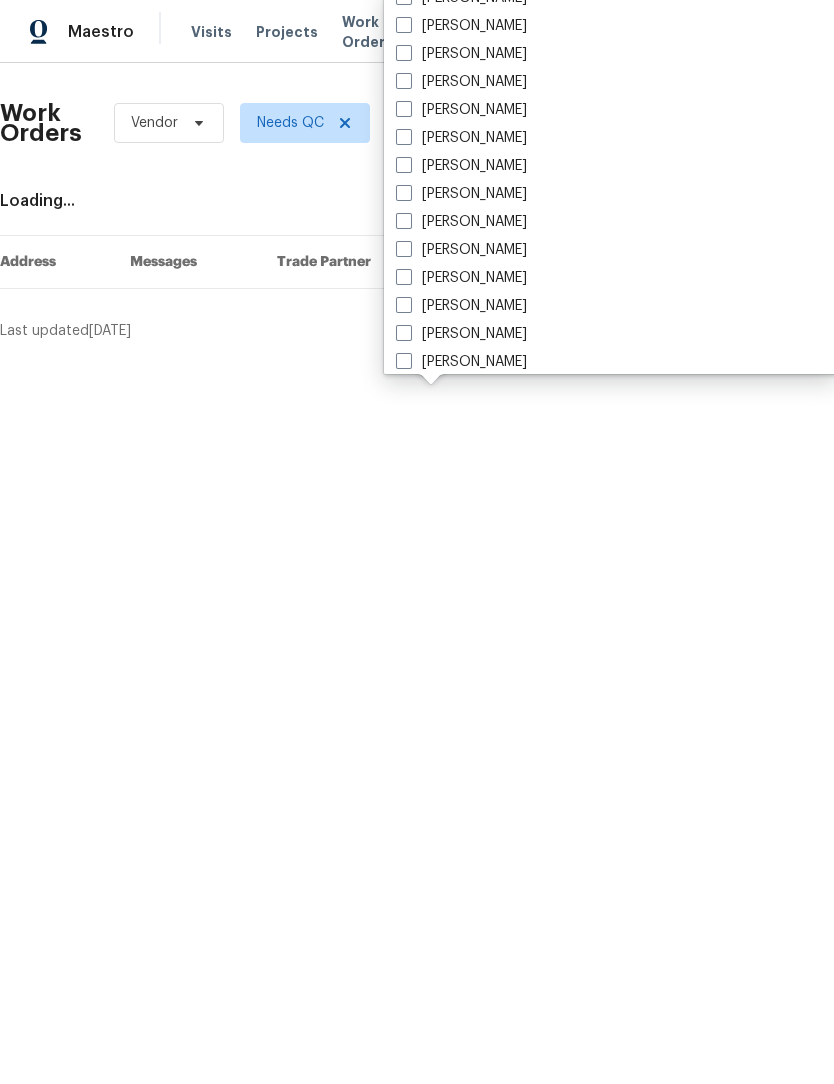 click on "[PERSON_NAME]" at bounding box center (461, 110) 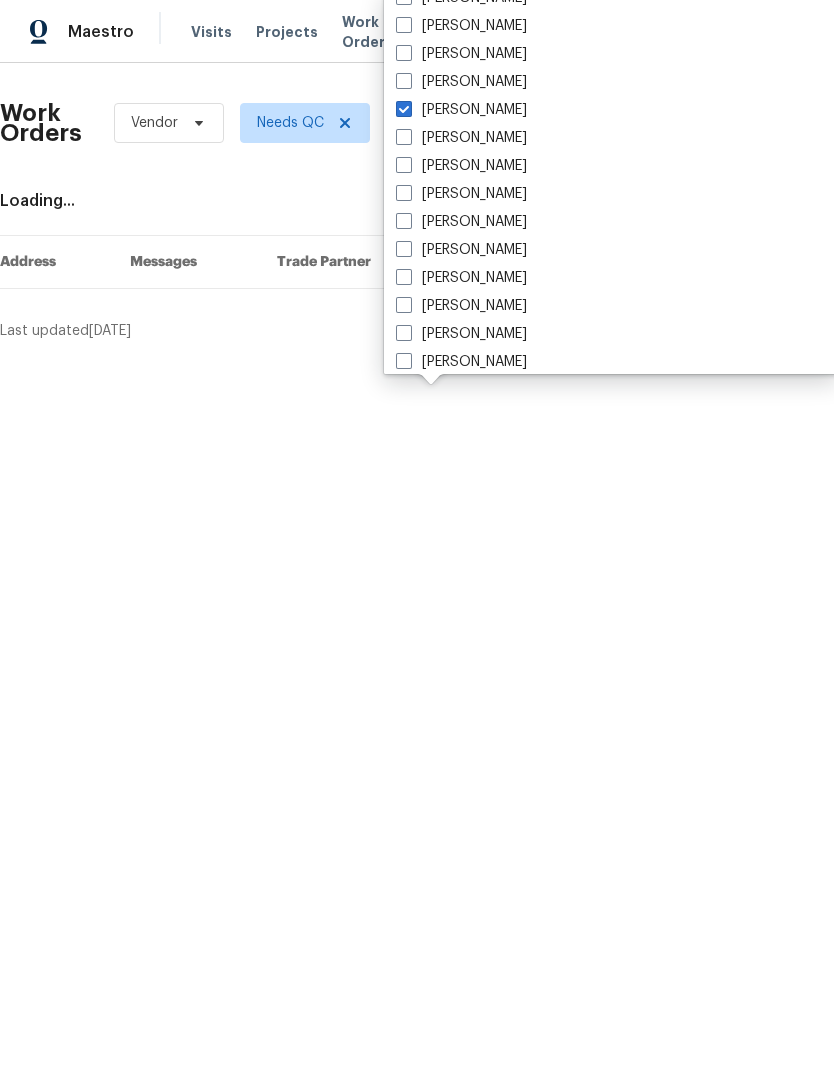 checkbox on "true" 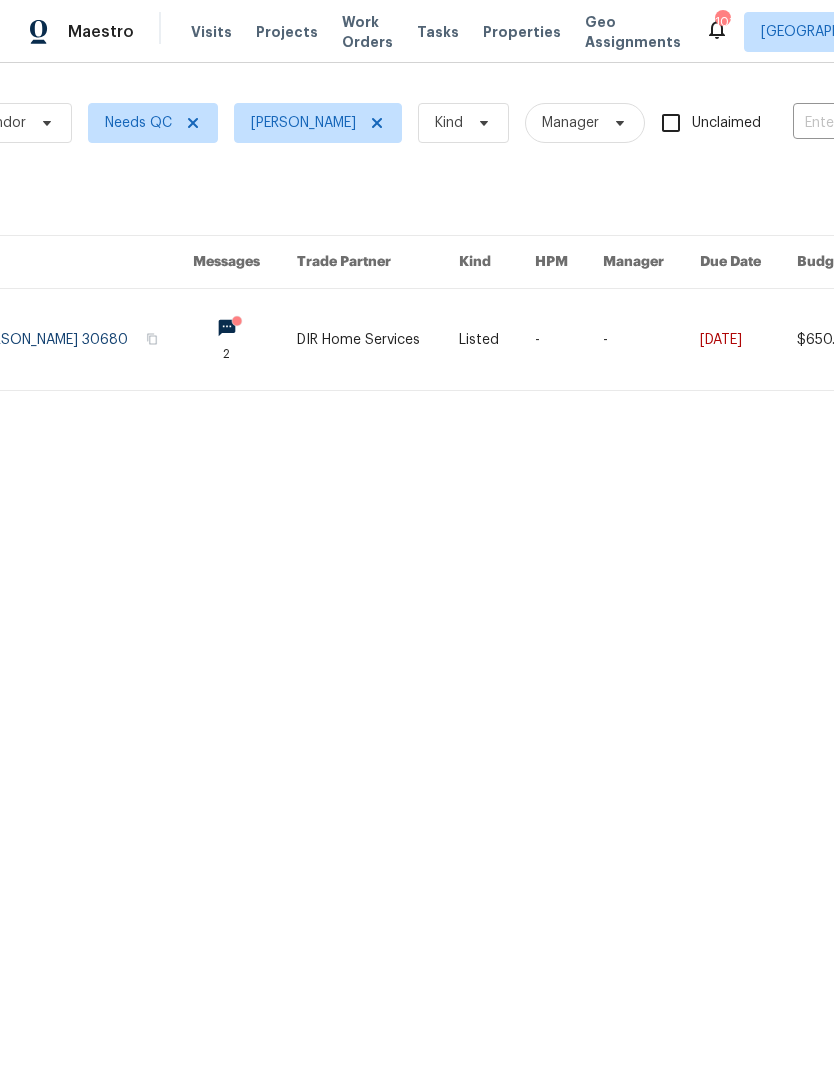 scroll, scrollTop: 0, scrollLeft: 144, axis: horizontal 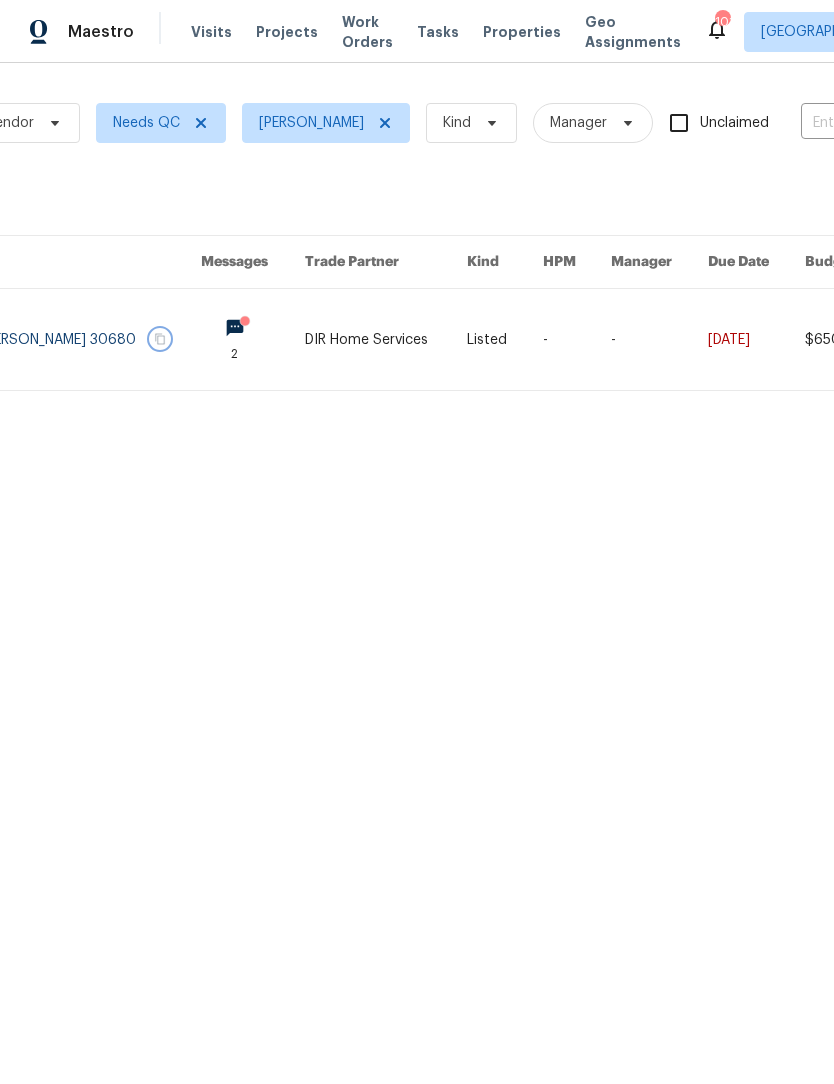 click 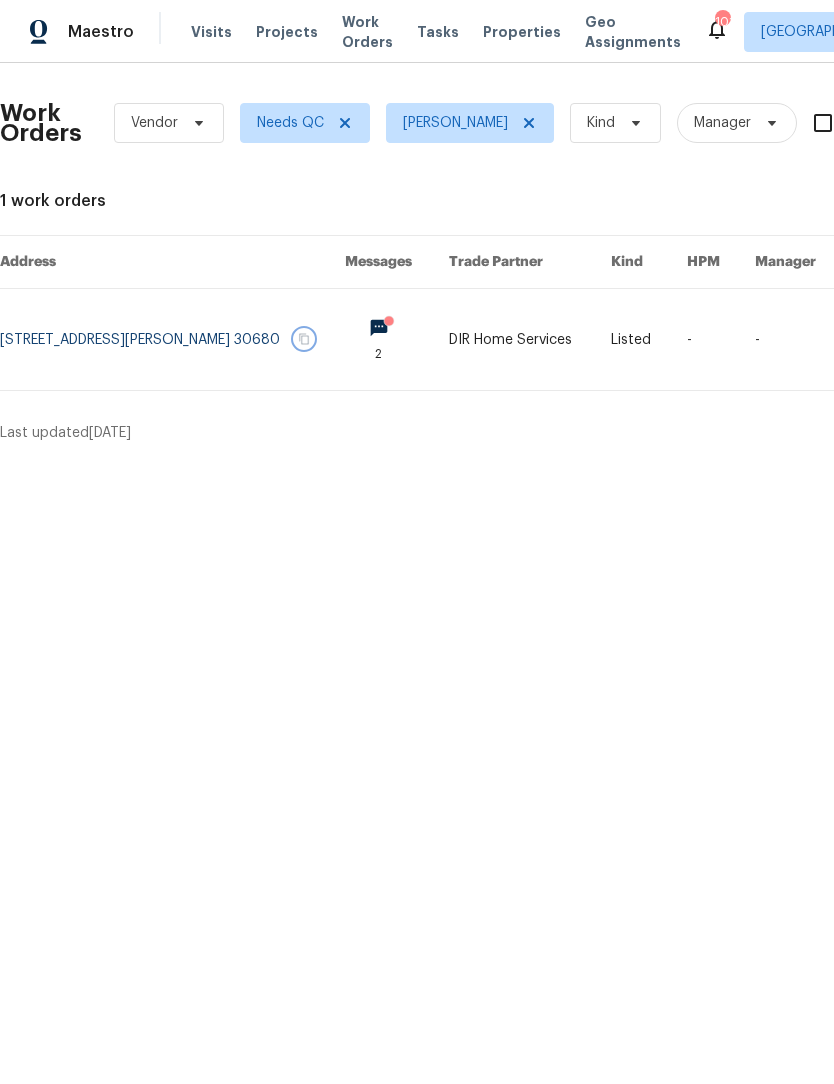 scroll, scrollTop: 0, scrollLeft: 0, axis: both 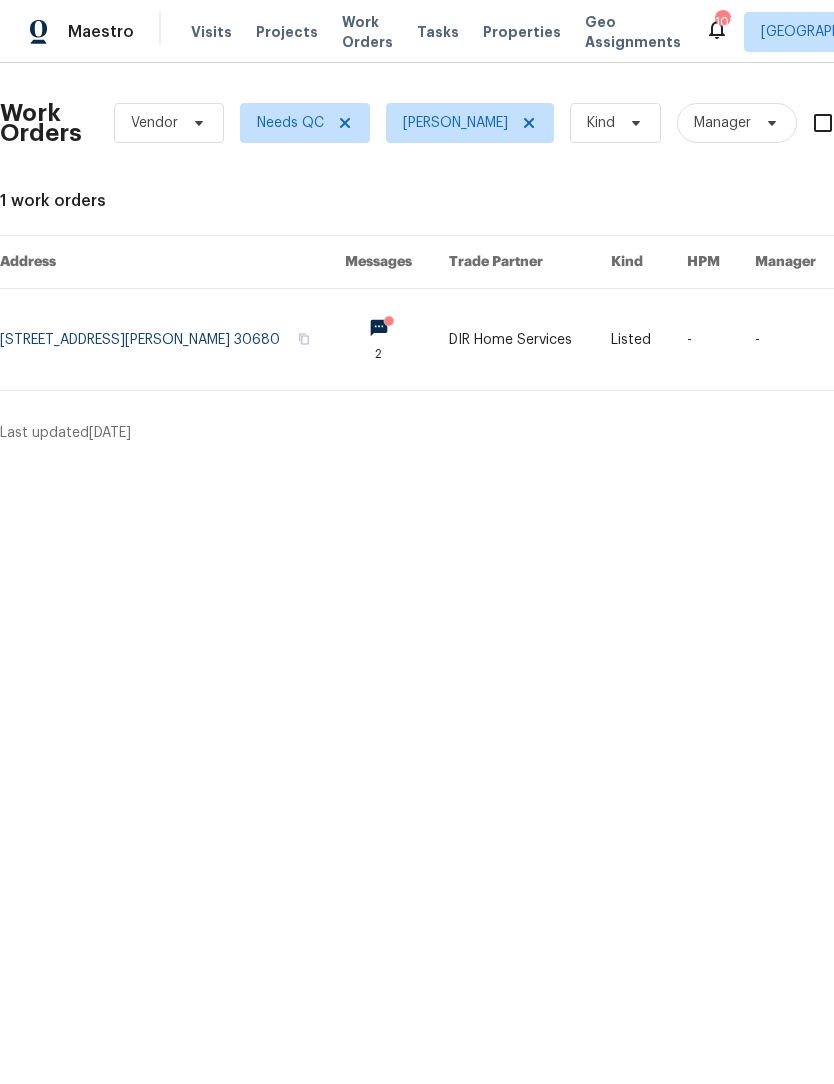 click at bounding box center [172, 339] 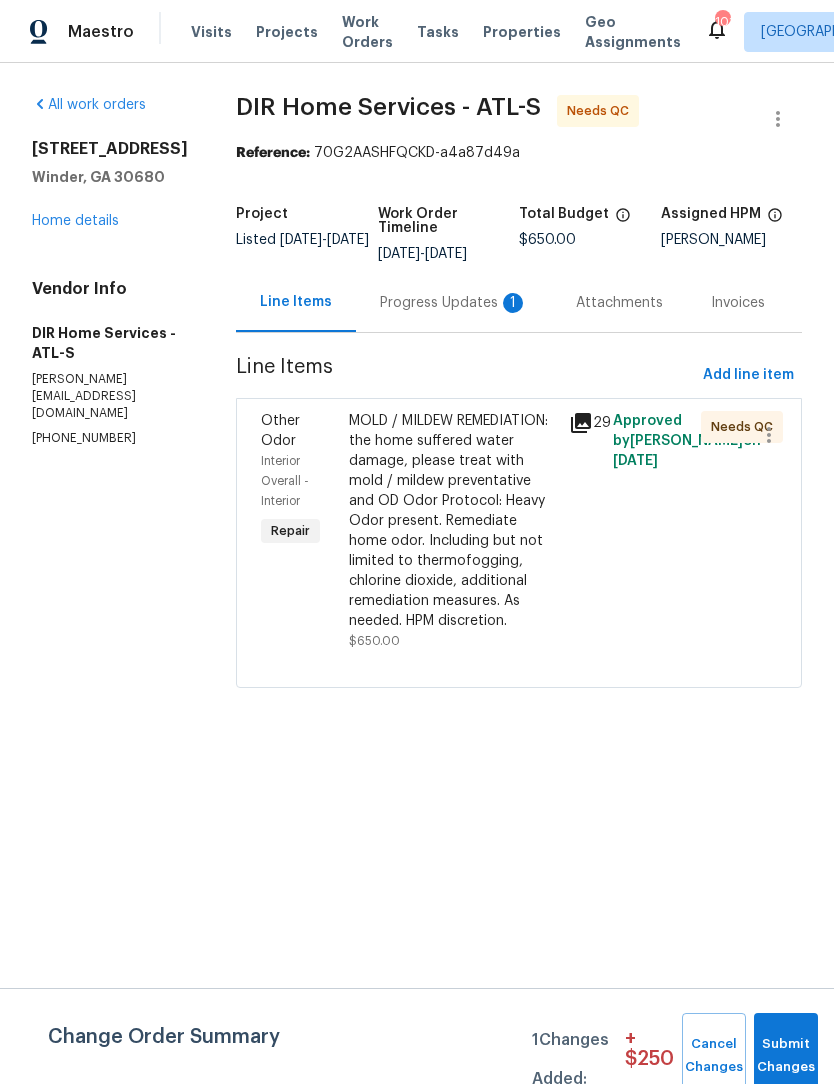 click on "Progress Updates 1" at bounding box center (454, 302) 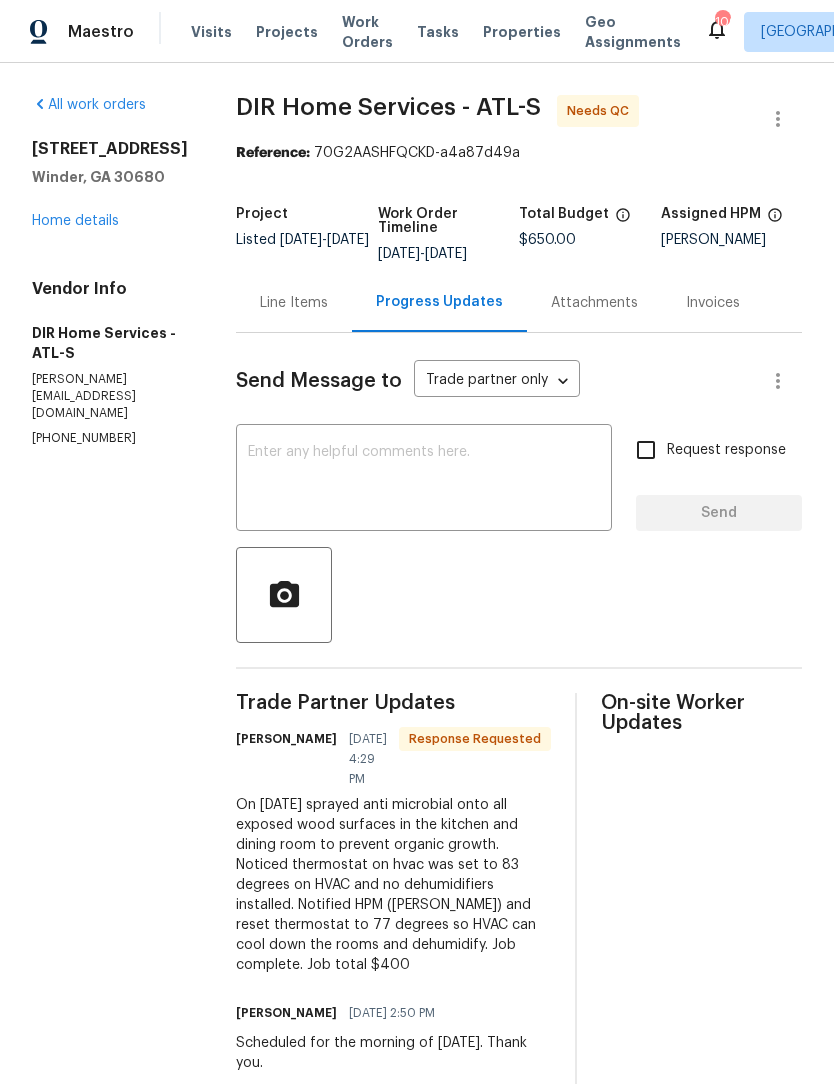 click on "Line Items" at bounding box center [294, 303] 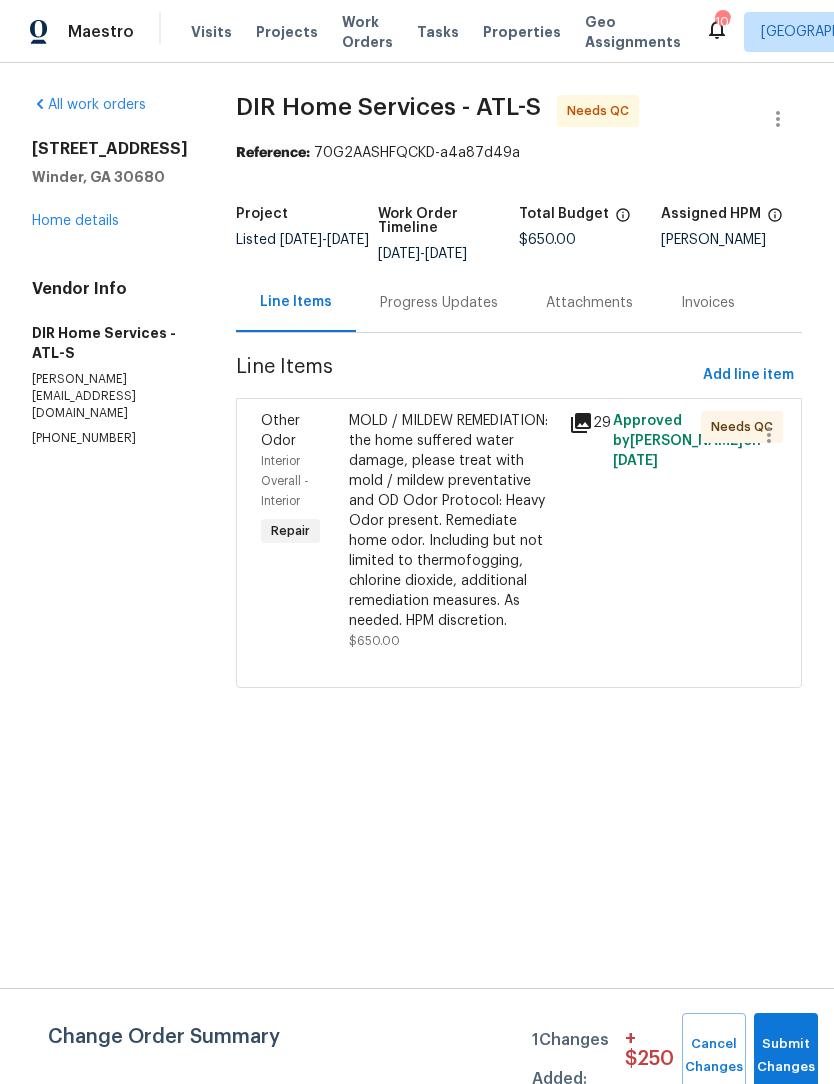 click on "MOLD / MILDEW REMEDIATION:  the home suffered water damage,  please treat with mold / mildew preventative and OD Odor Protocol: Heavy Odor present. Remediate home odor. Including but not limited to thermofogging, chlorine dioxide, additional remediation measures. As needed.  HPM discretion." at bounding box center [453, 521] 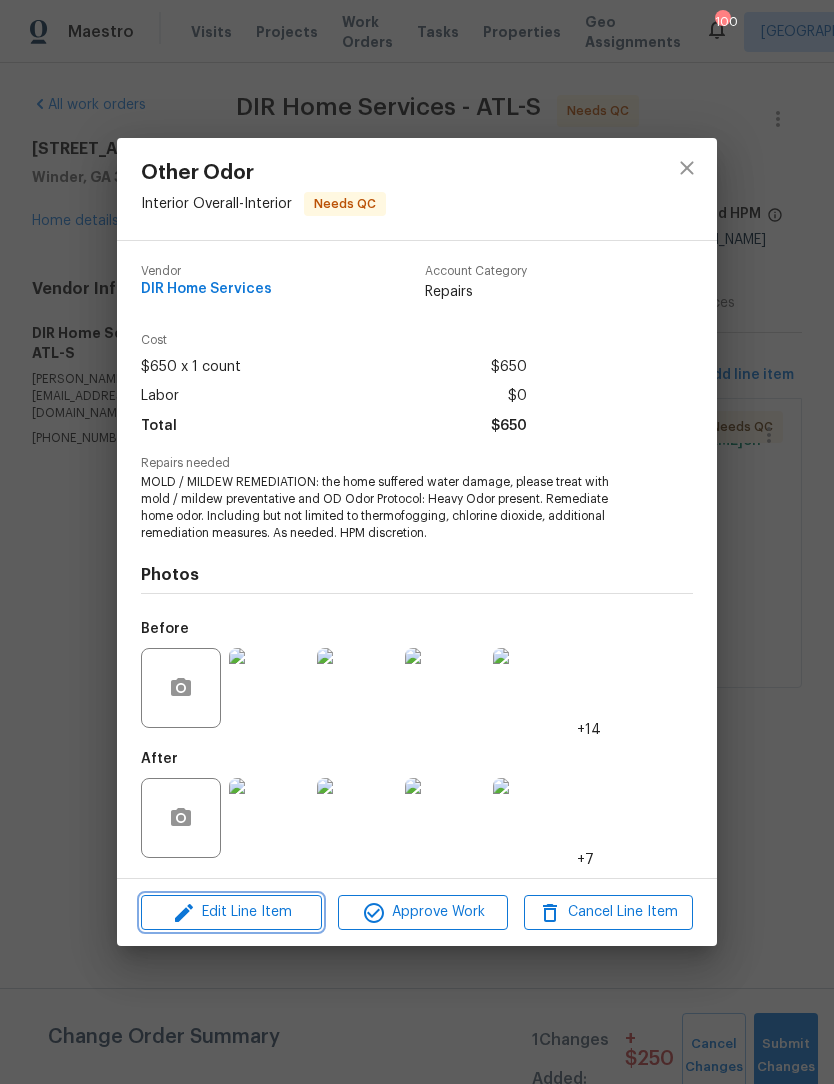 click on "Edit Line Item" at bounding box center (231, 912) 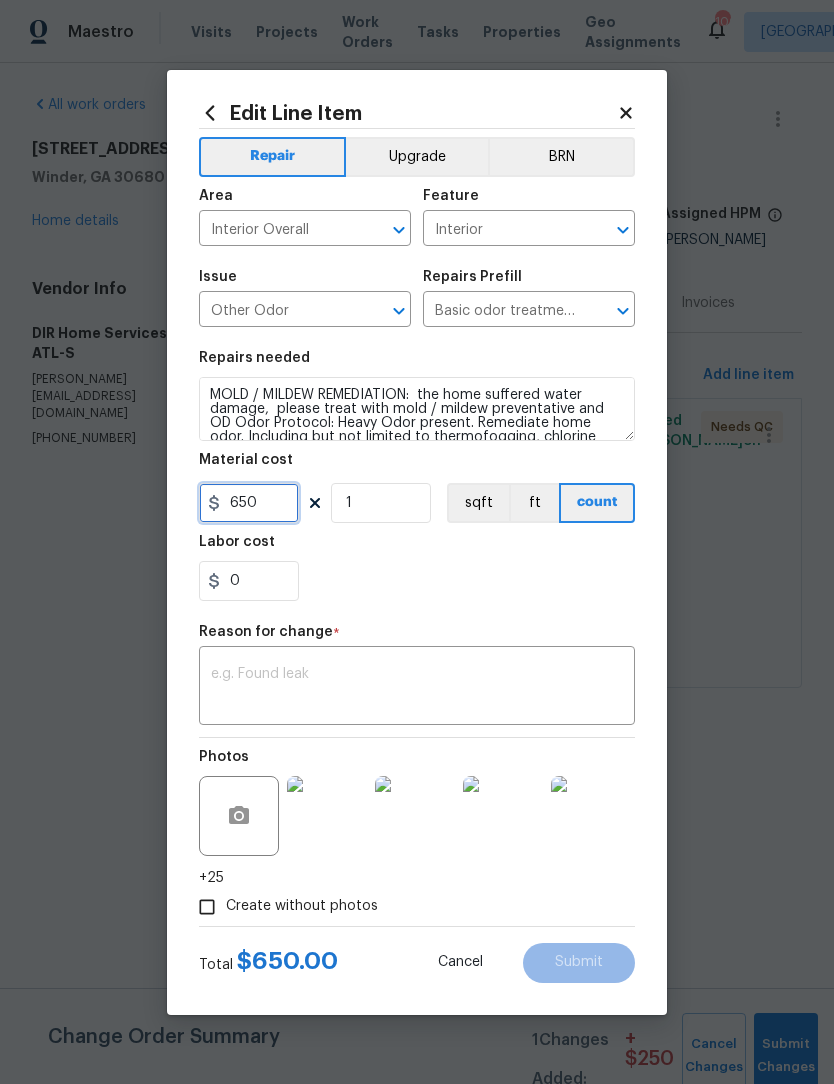 click on "650" at bounding box center (249, 503) 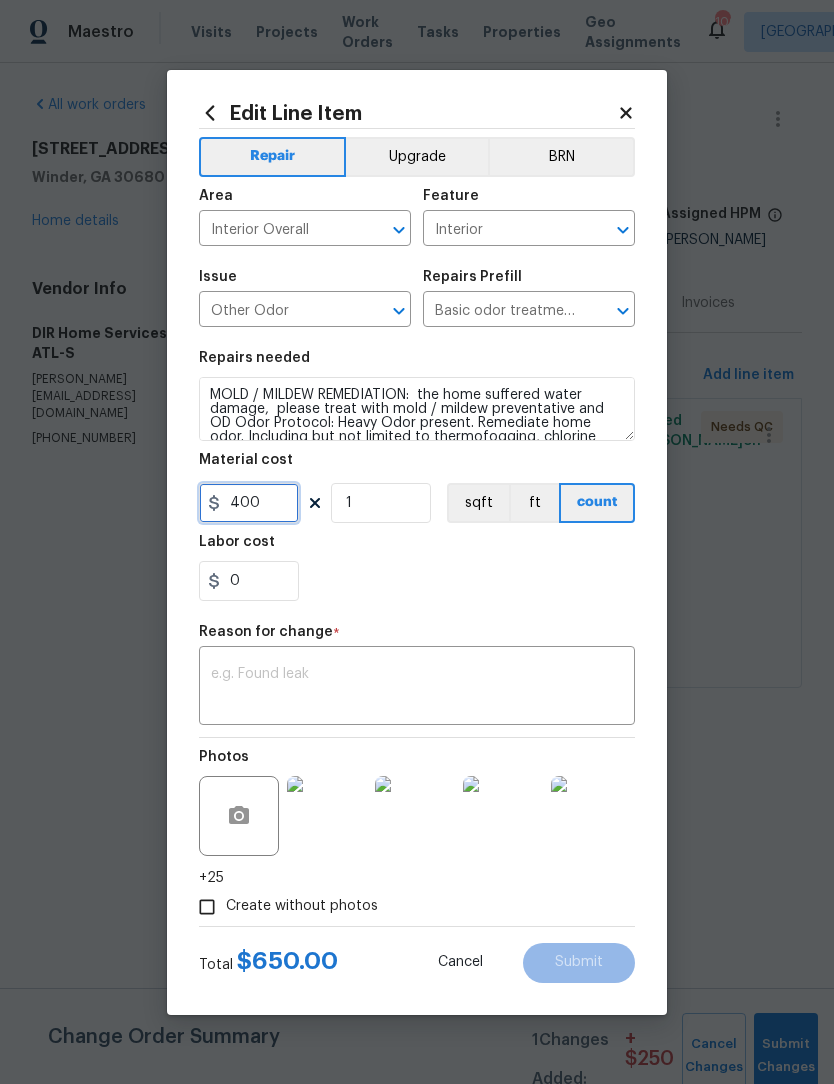 type on "400" 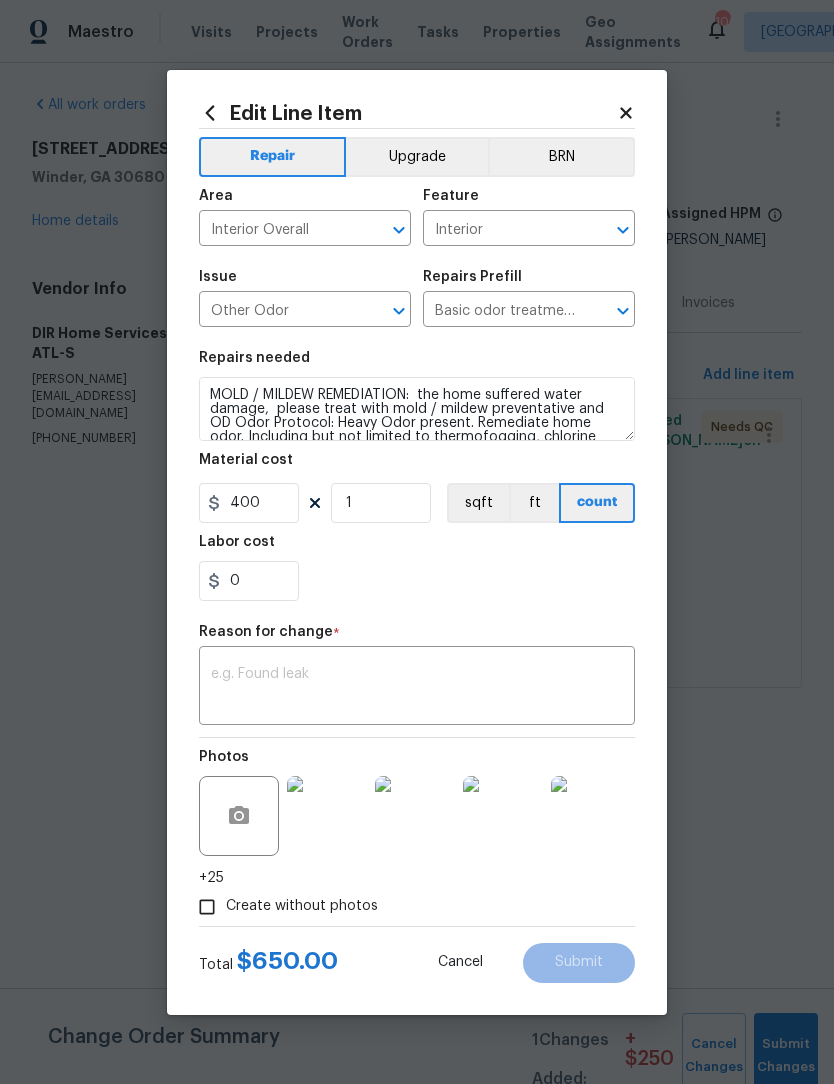 click at bounding box center [417, 688] 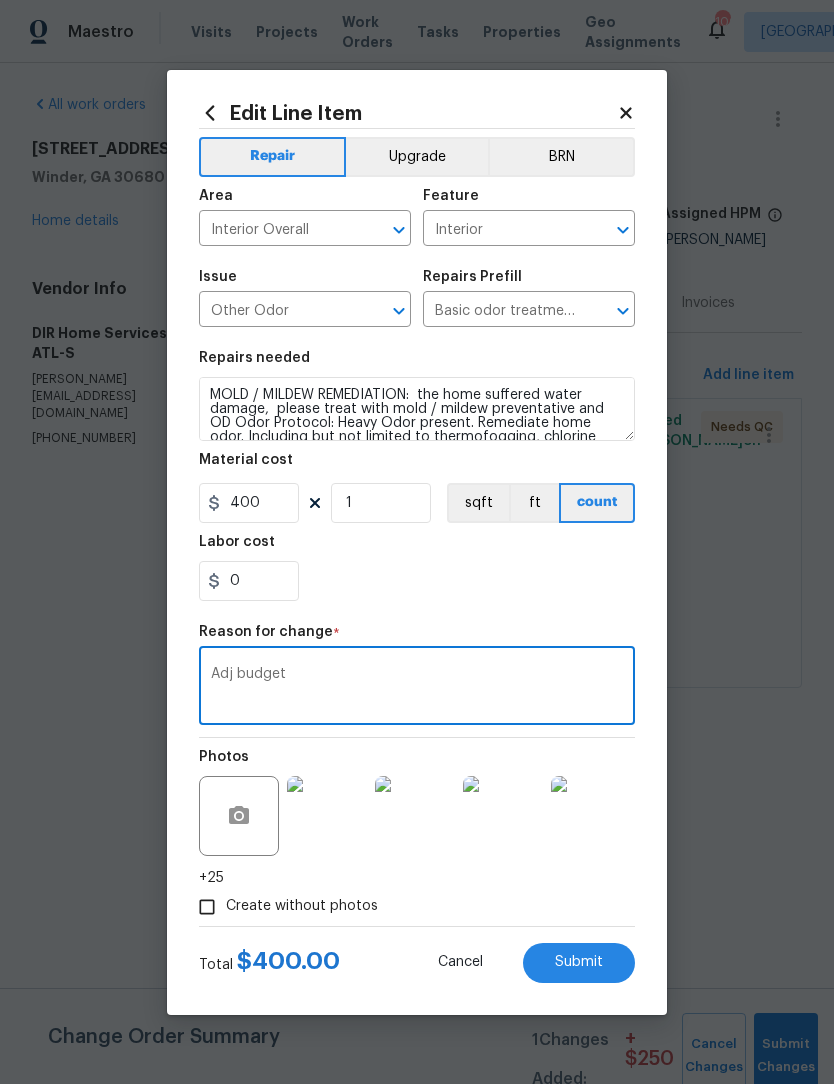 type on "Adj budget" 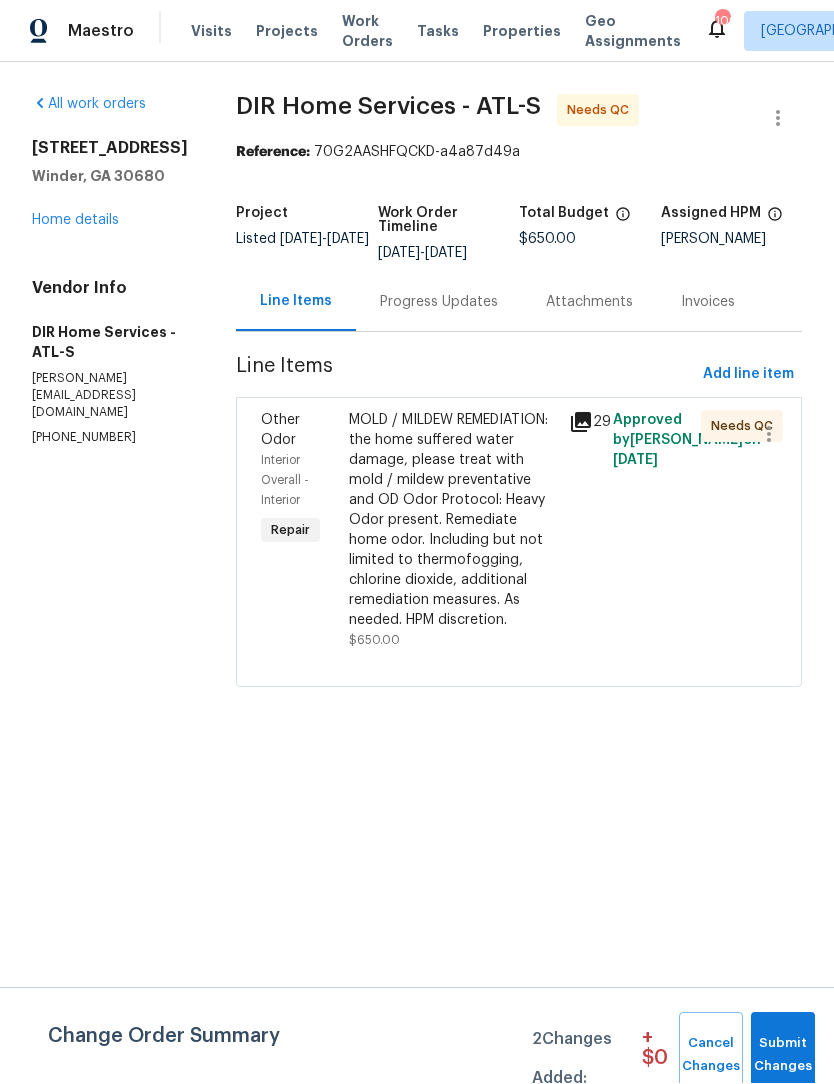 click on "MOLD / MILDEW REMEDIATION:  the home suffered water damage,  please treat with mold / mildew preventative and OD Odor Protocol: Heavy Odor present. Remediate home odor. Including but not limited to thermofogging, chlorine dioxide, additional remediation measures. As needed.  HPM discretion." at bounding box center [453, 521] 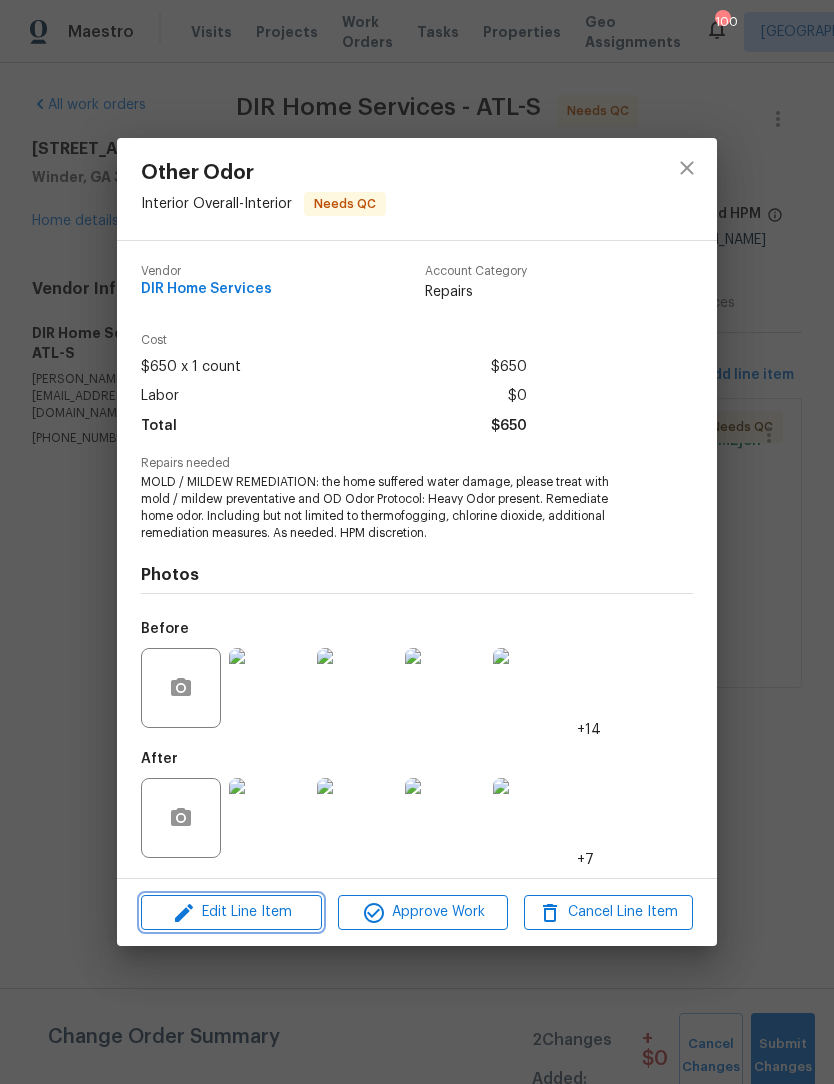 click on "Edit Line Item" at bounding box center [231, 912] 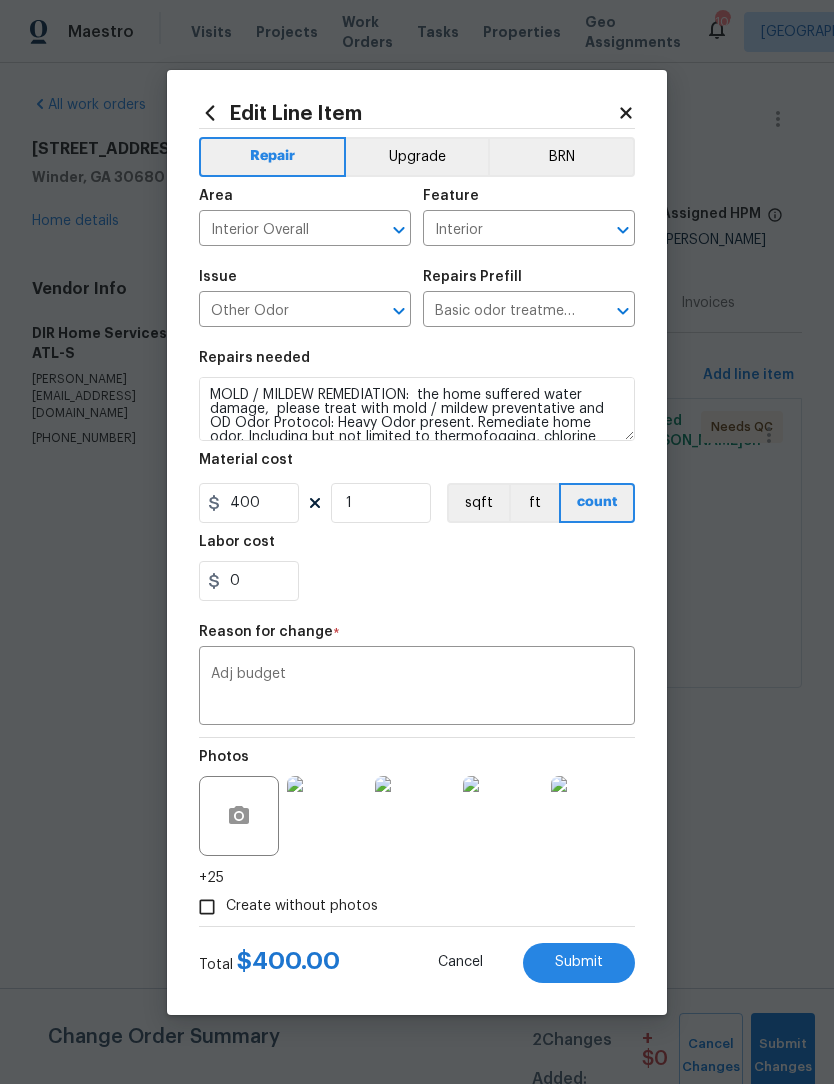 click on "Submit" at bounding box center [579, 962] 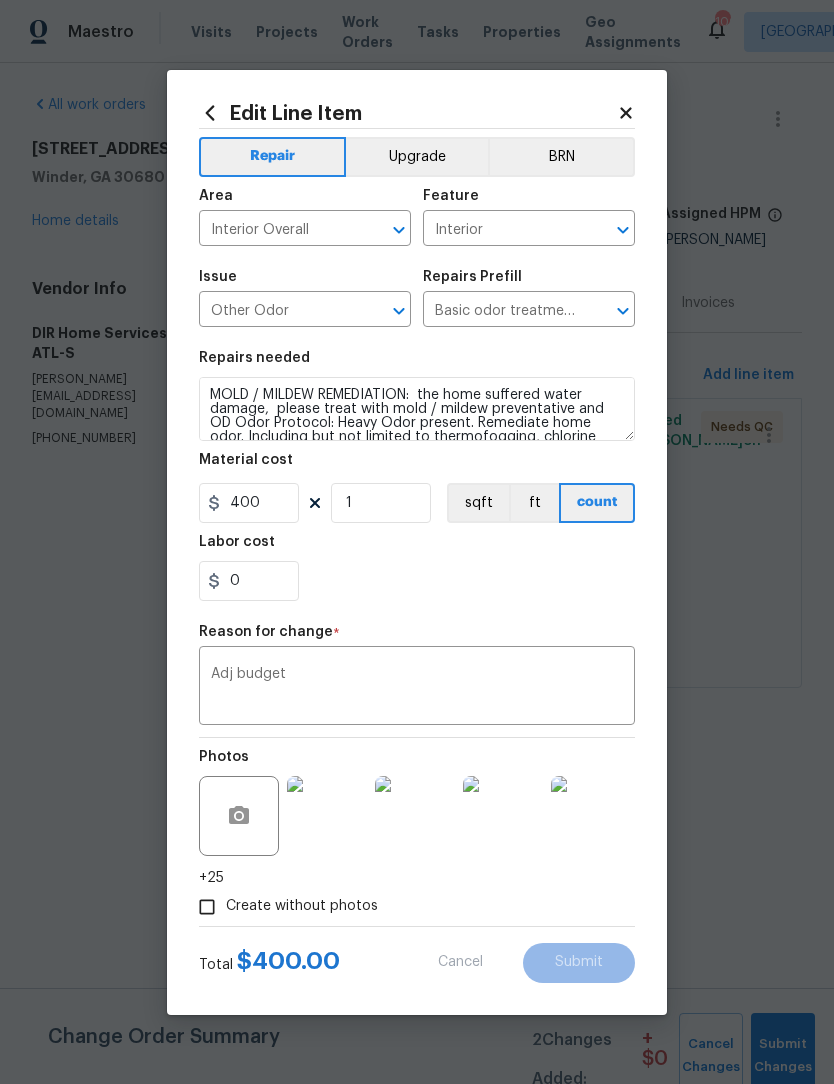 type on "650" 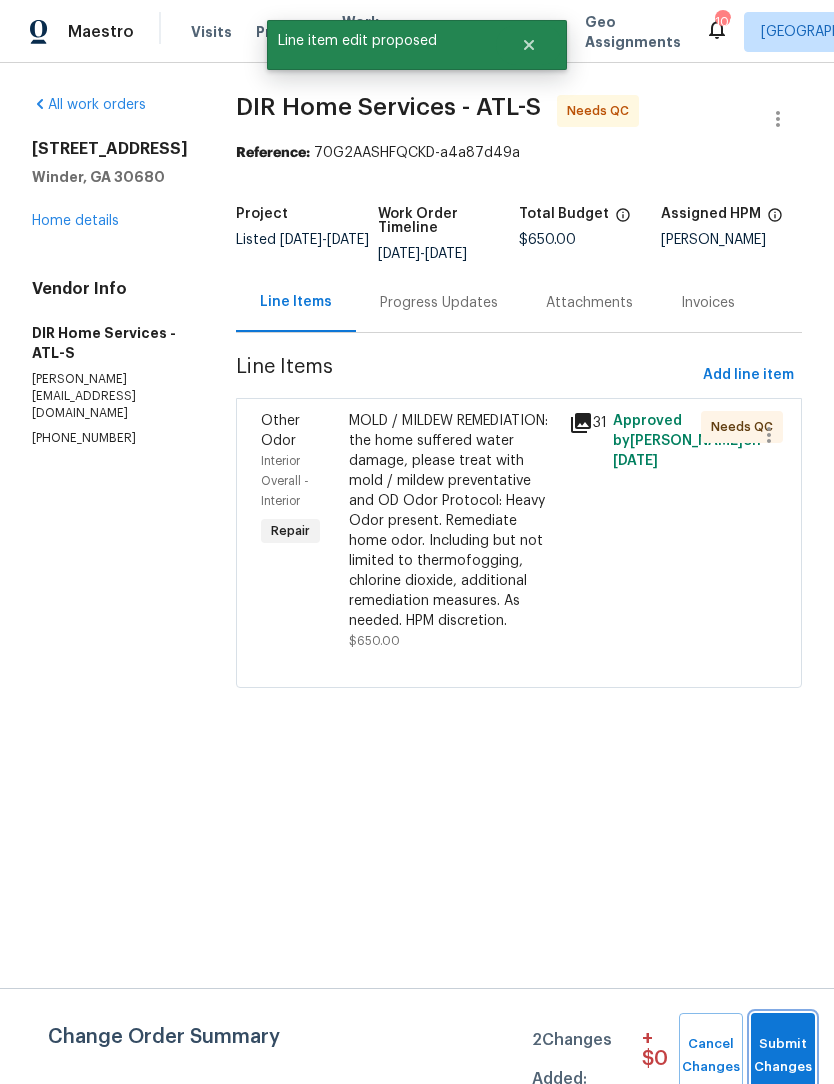 click on "Submit Changes" at bounding box center [783, 1056] 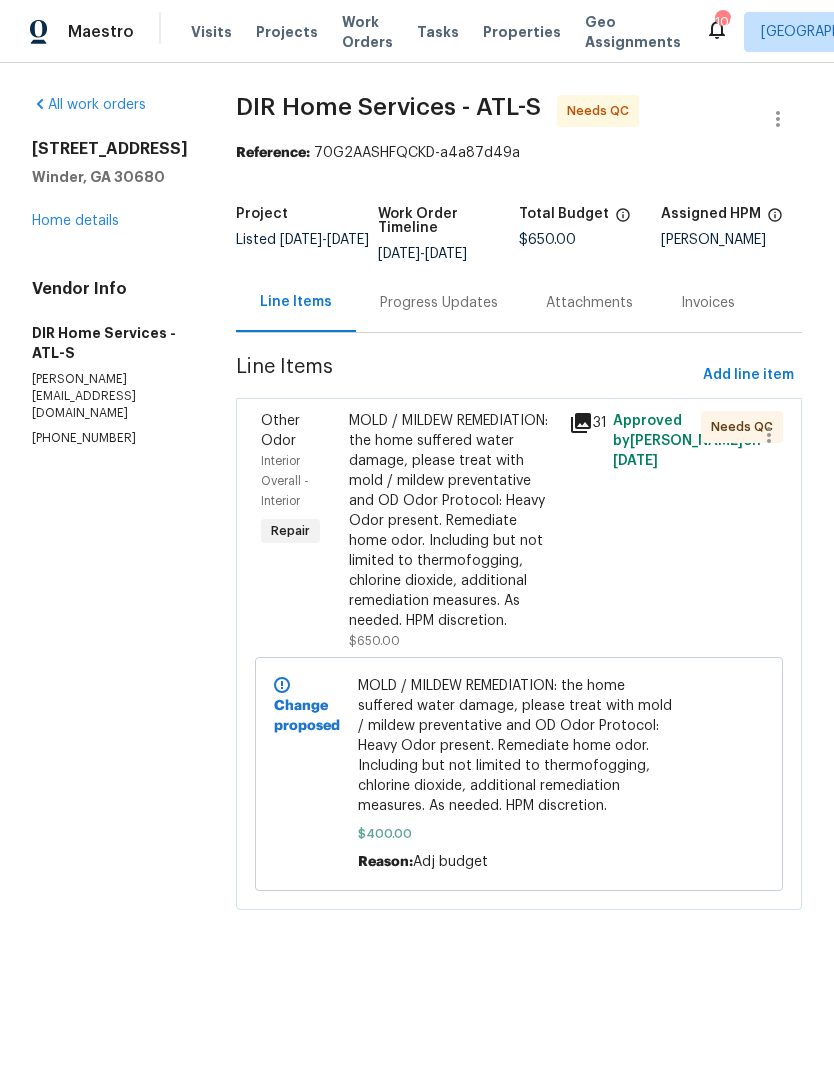 click on "MOLD / MILDEW REMEDIATION:  the home suffered water damage,  please treat with mold / mildew preventative and OD Odor Protocol: Heavy Odor present. Remediate home odor. Including but not limited to thermofogging, chlorine dioxide, additional remediation measures. As needed.  HPM discretion." at bounding box center (453, 521) 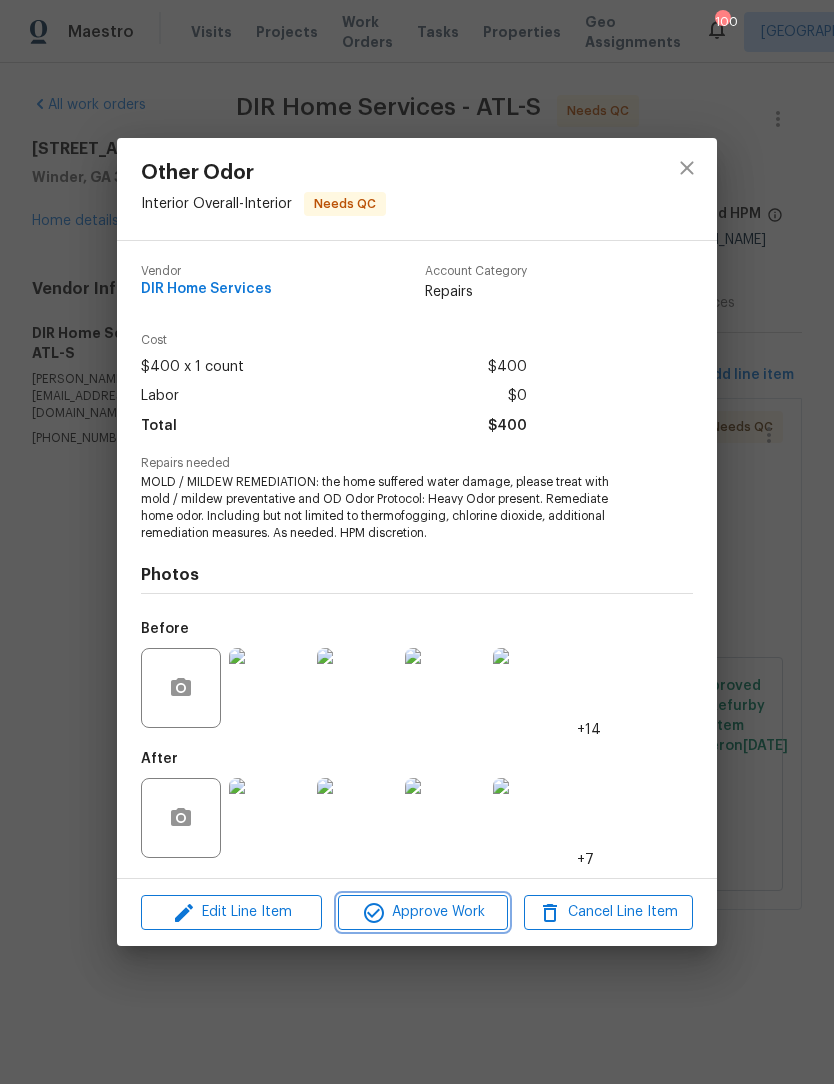 click on "Approve Work" at bounding box center (422, 912) 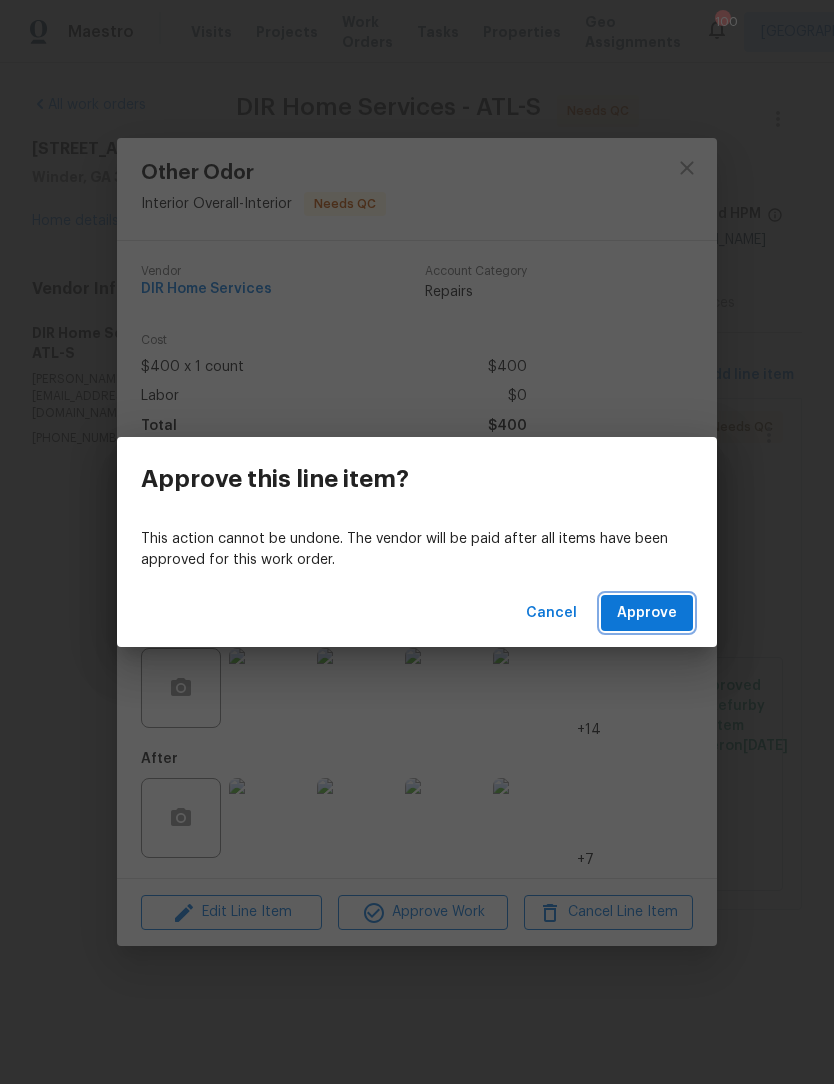 click on "Approve" at bounding box center [647, 613] 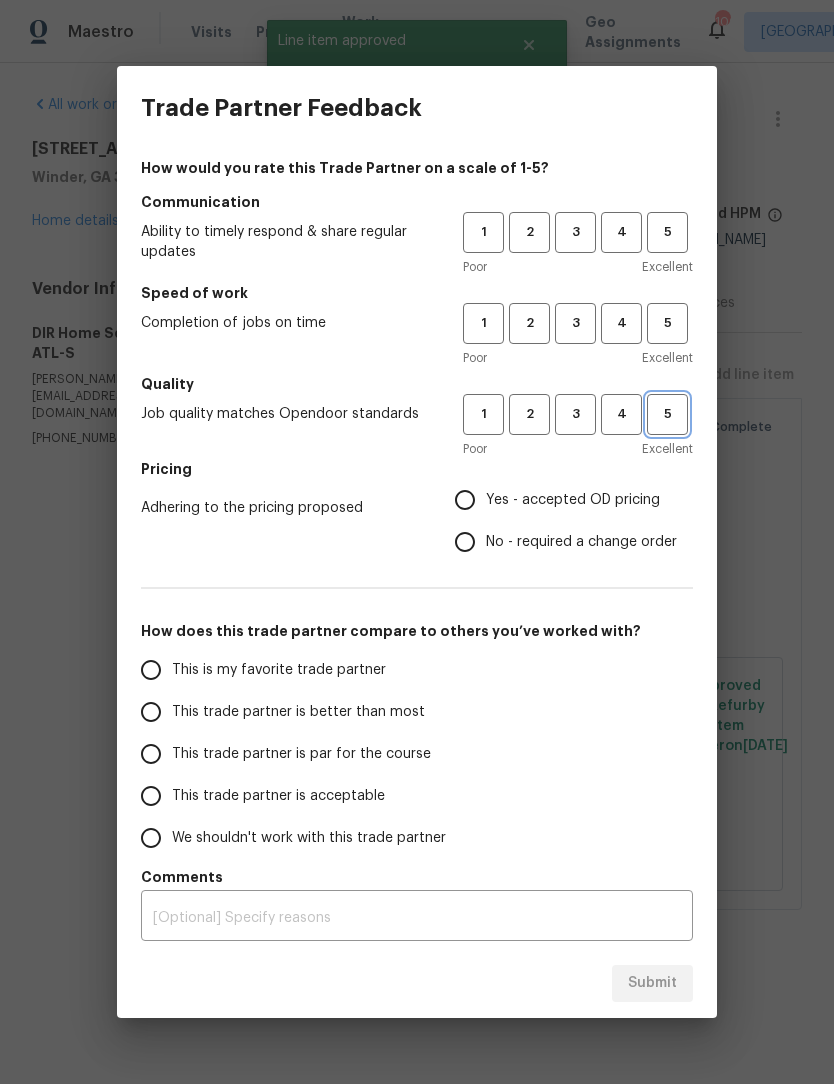 click on "5" at bounding box center [667, 414] 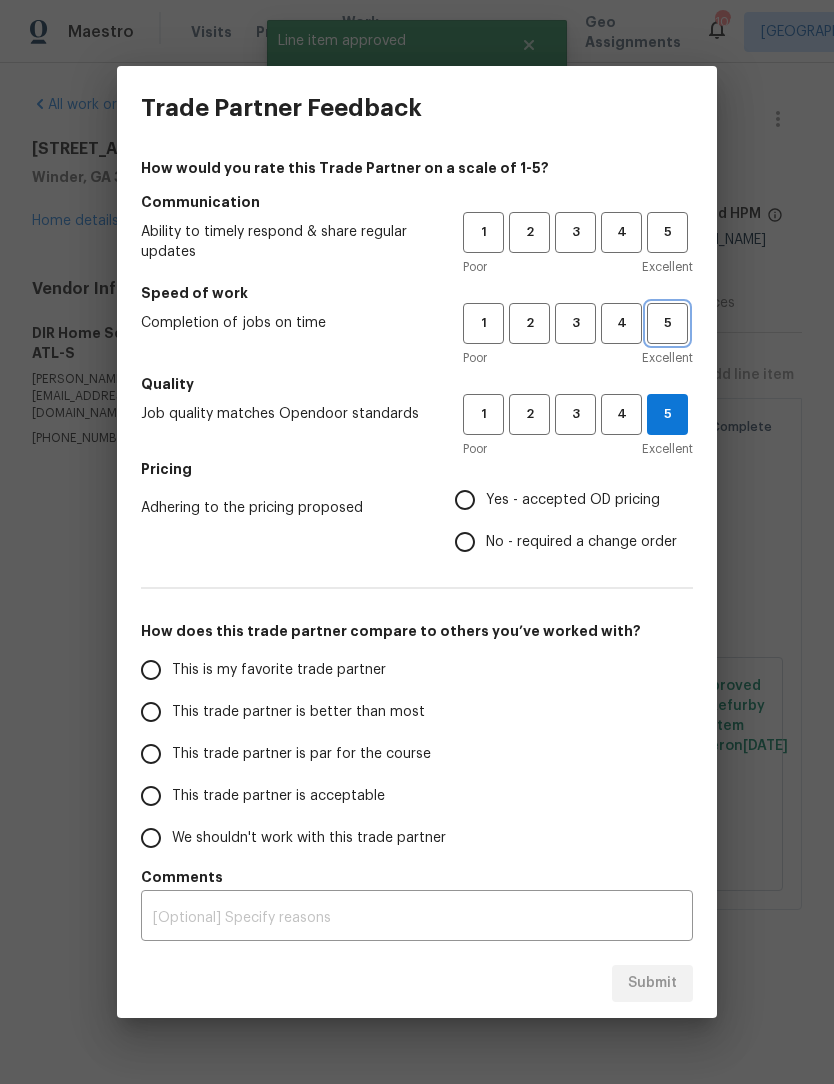 click on "5" at bounding box center (667, 323) 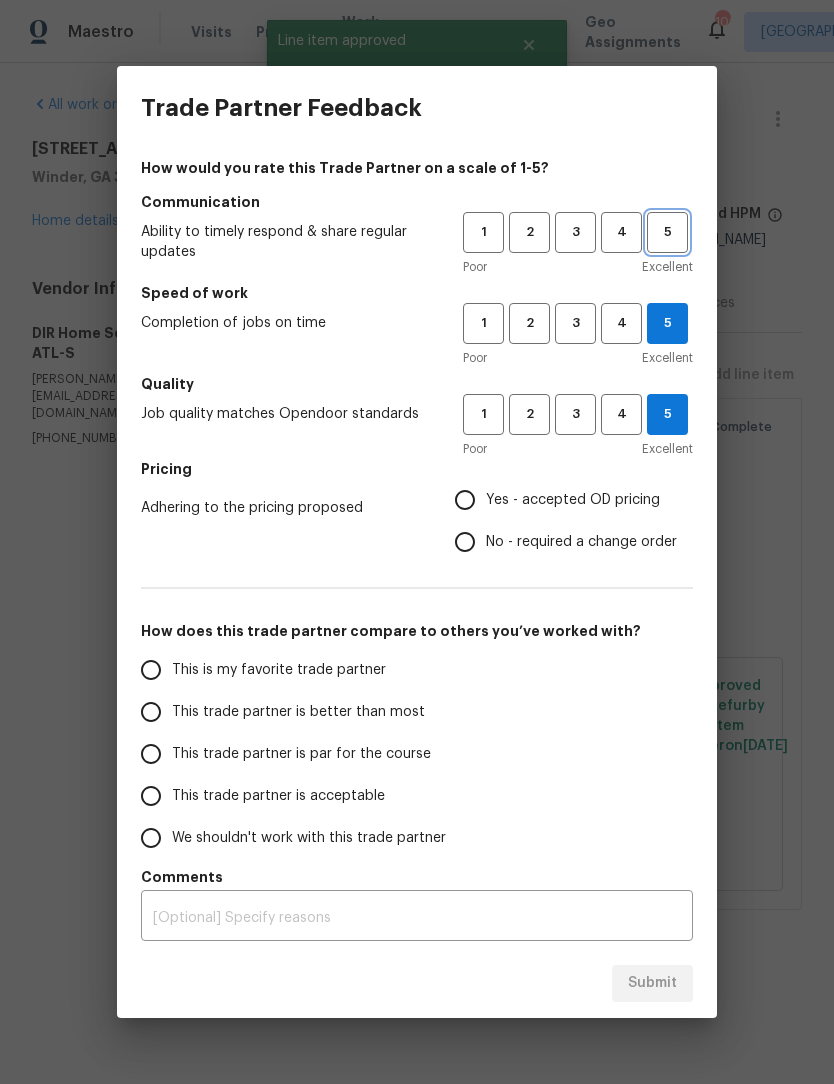 click on "5" at bounding box center [667, 232] 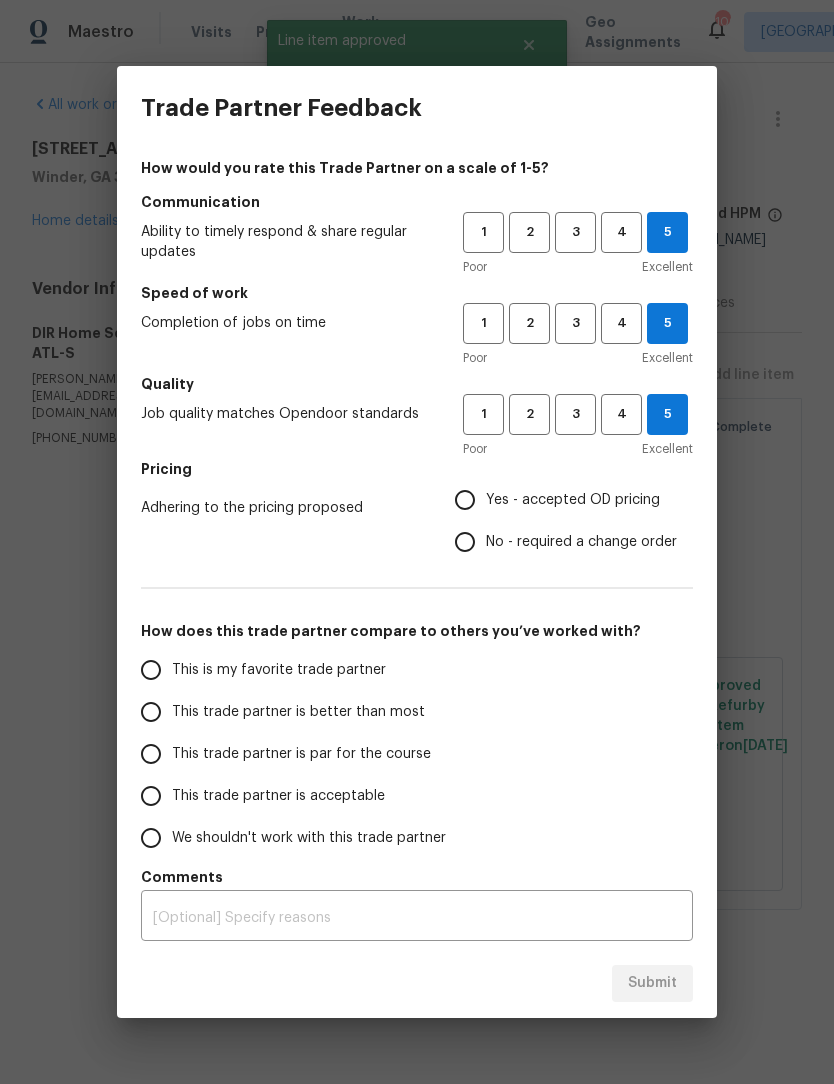 click on "Yes - accepted OD pricing" at bounding box center (465, 500) 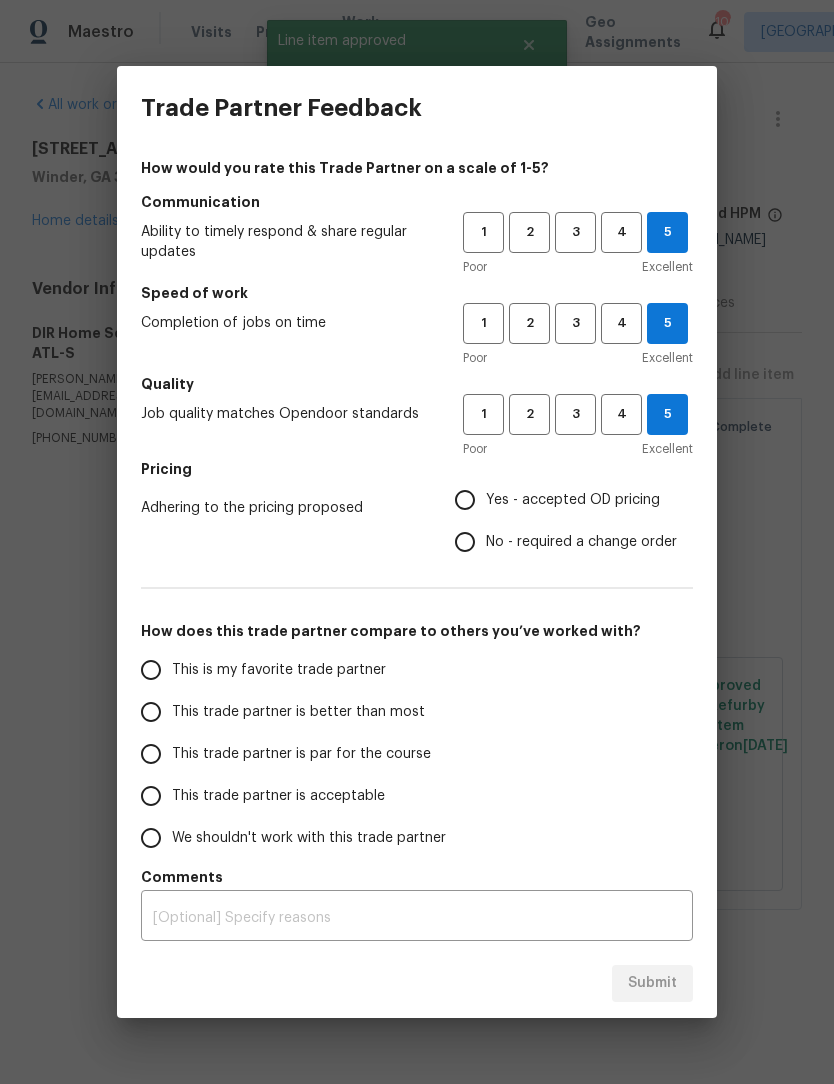 radio on "true" 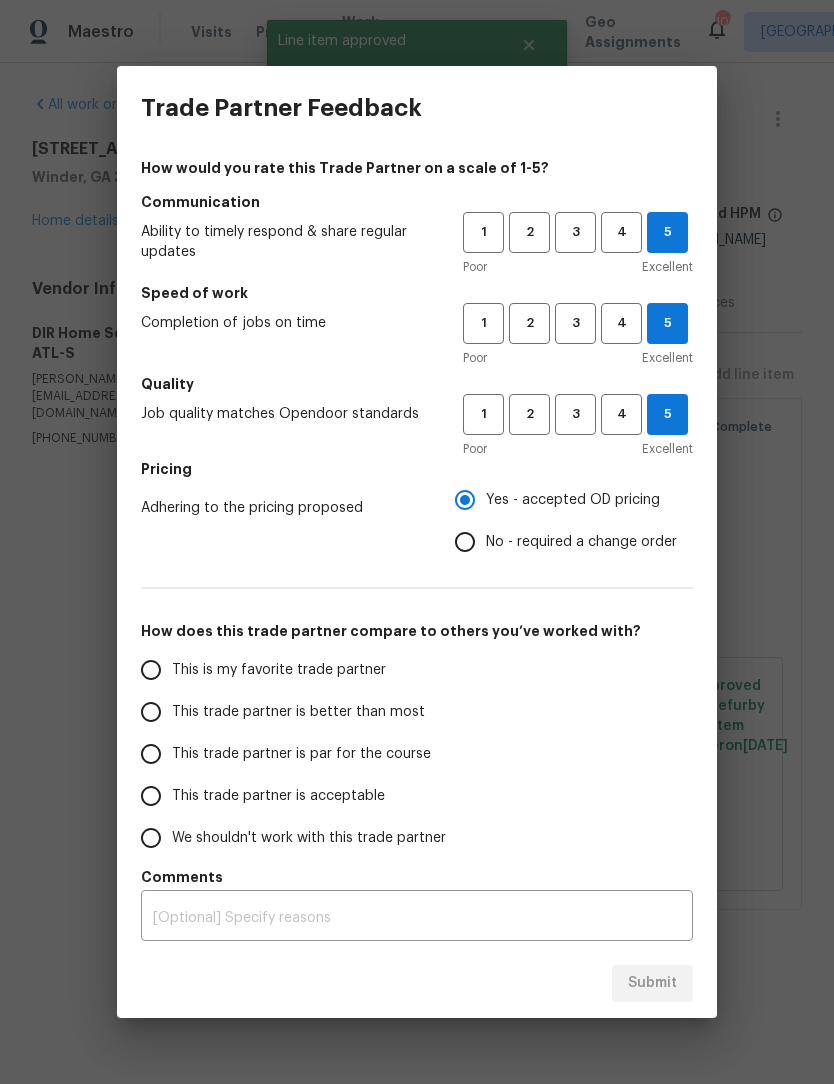 click on "This is my favorite trade partner" at bounding box center (151, 670) 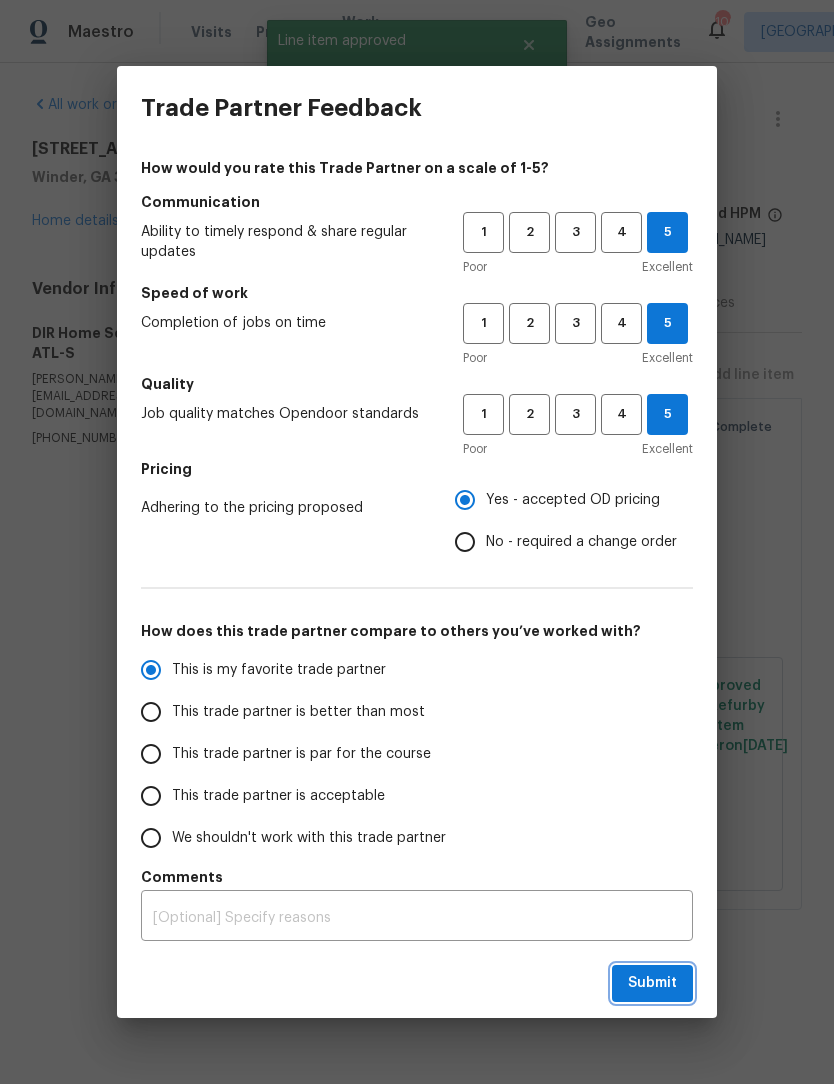 click on "Submit" at bounding box center [652, 983] 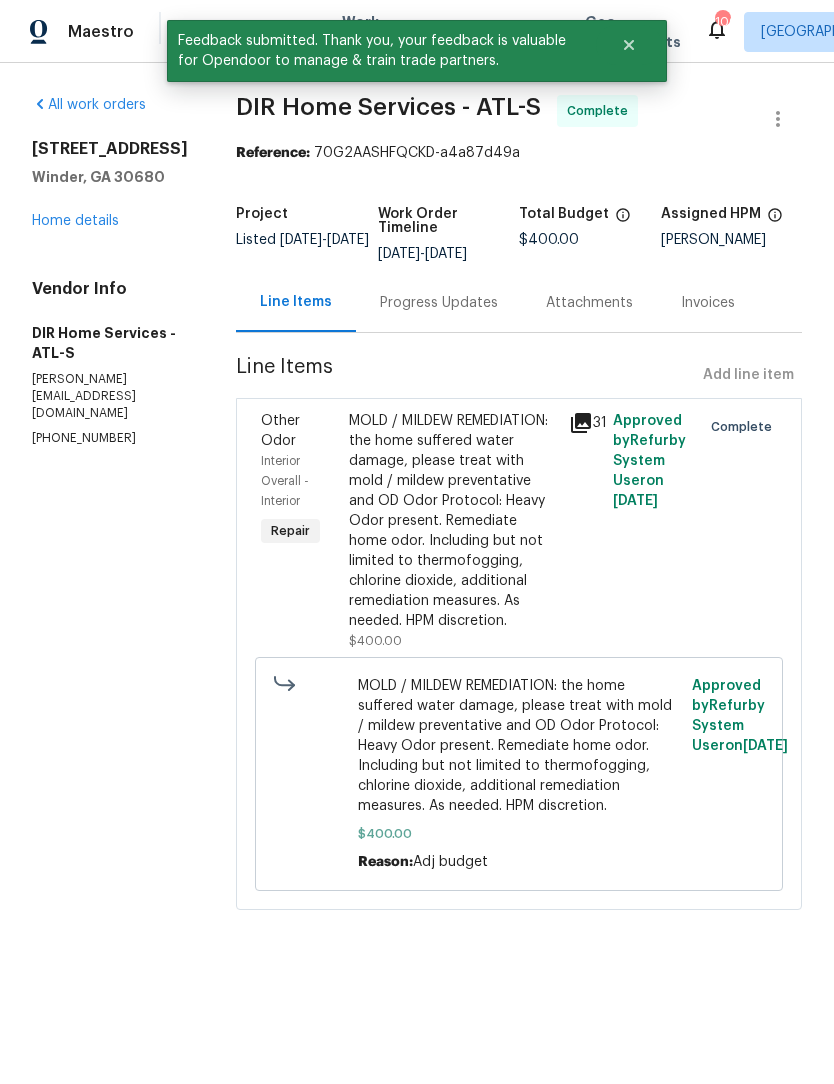 click on "Progress Updates" at bounding box center (439, 303) 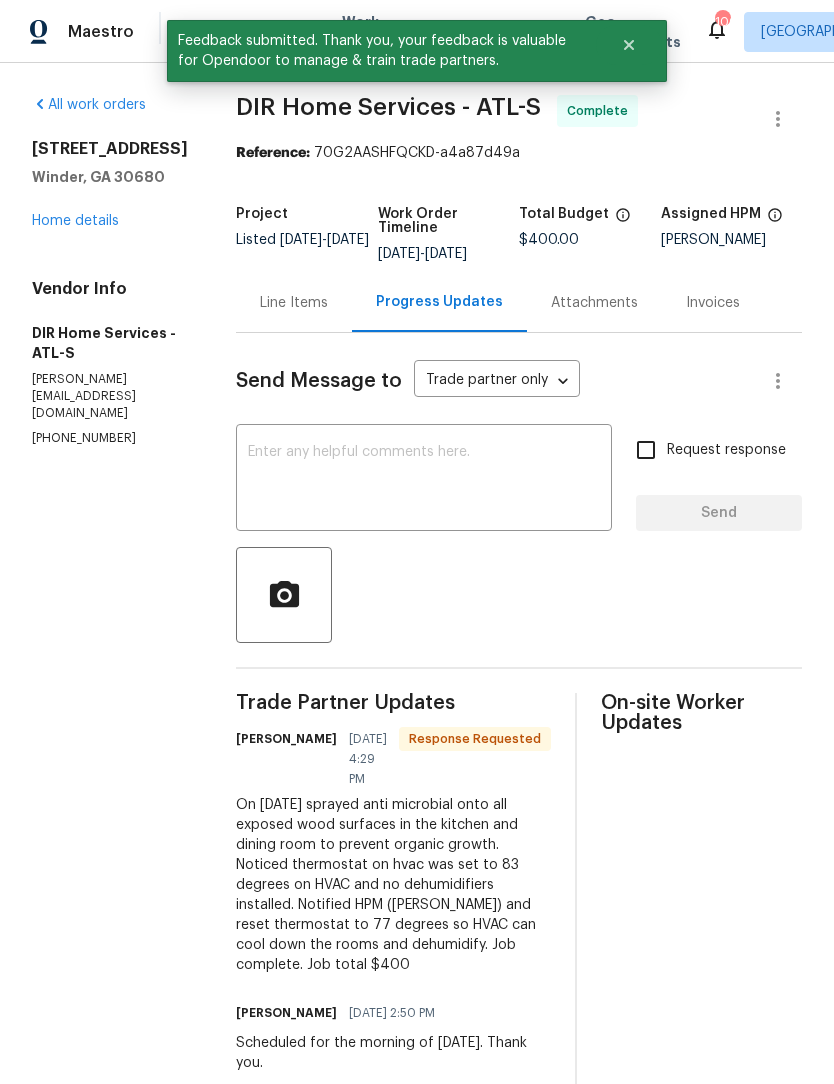 click at bounding box center [424, 480] 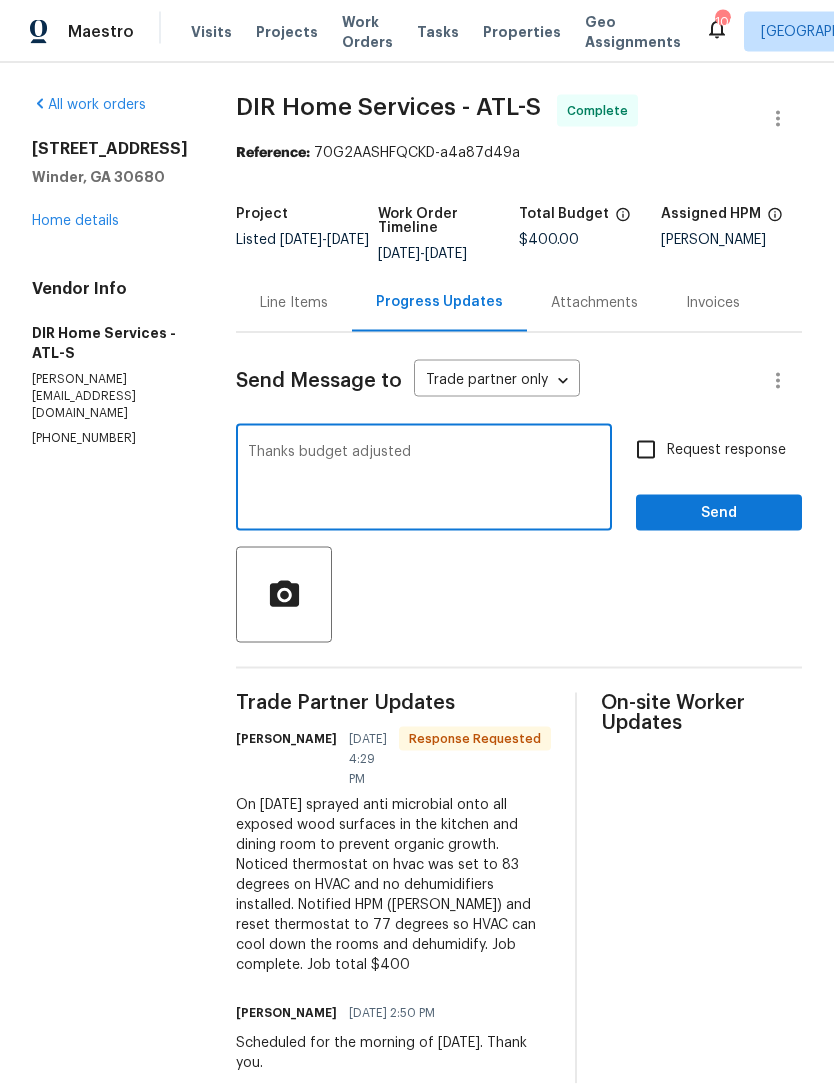 type on "Thanks budget adjusted" 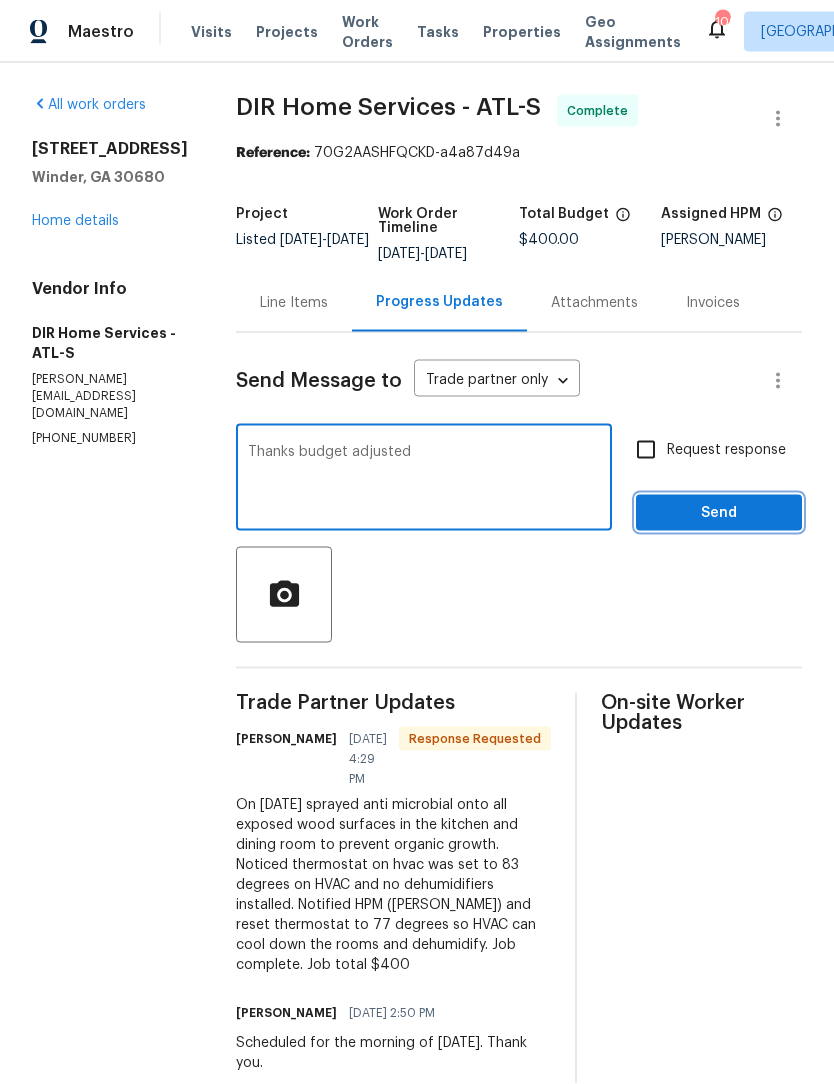 click on "Send" at bounding box center (719, 513) 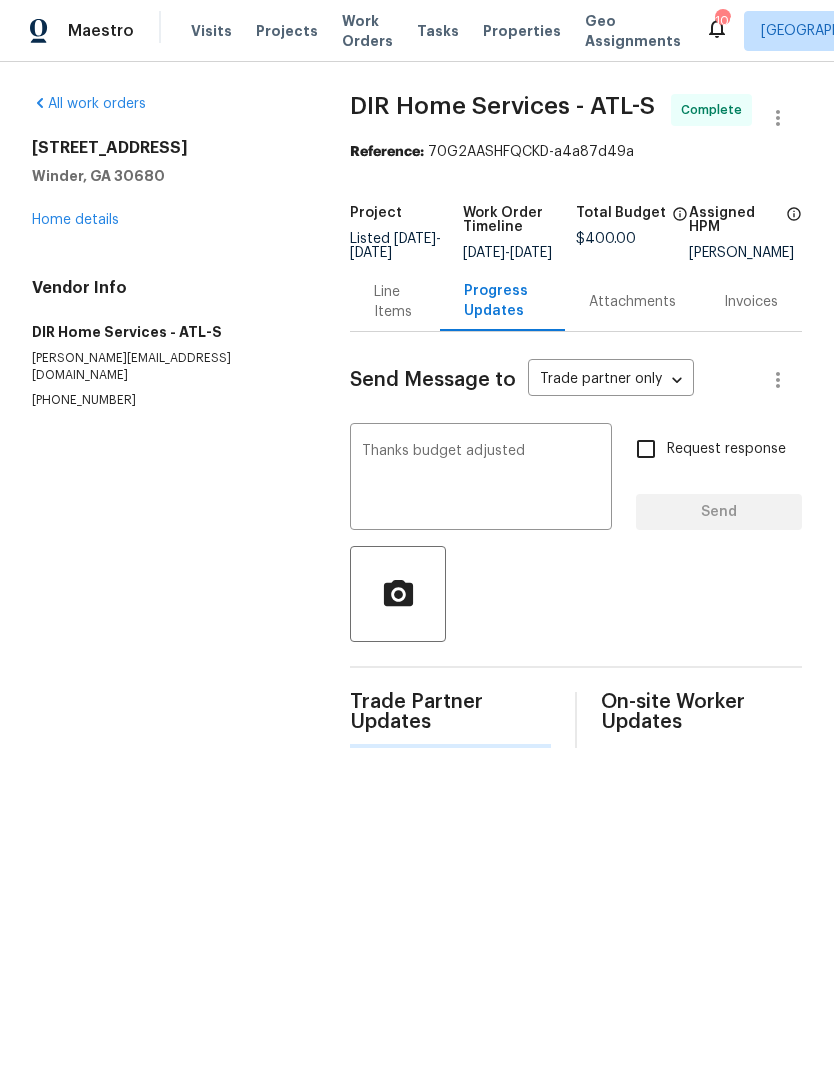 type 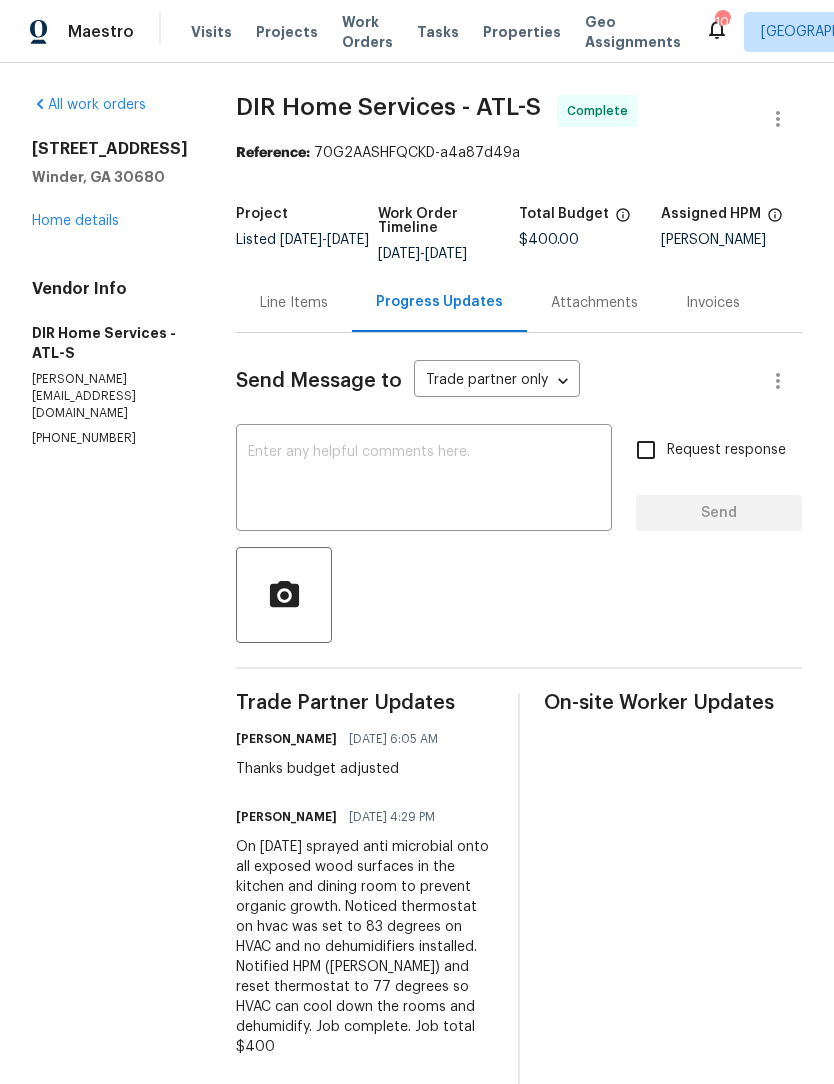 scroll, scrollTop: 0, scrollLeft: 0, axis: both 